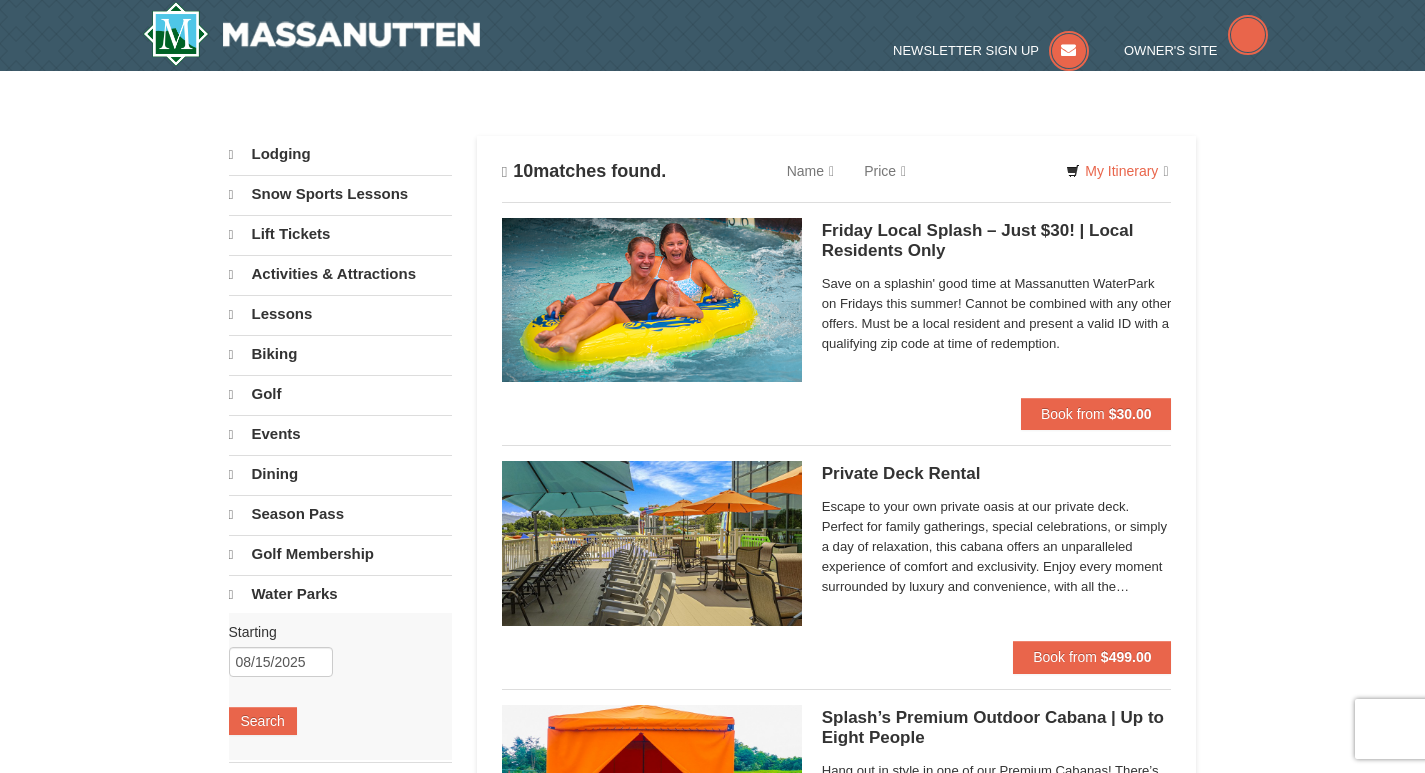 scroll, scrollTop: 0, scrollLeft: 0, axis: both 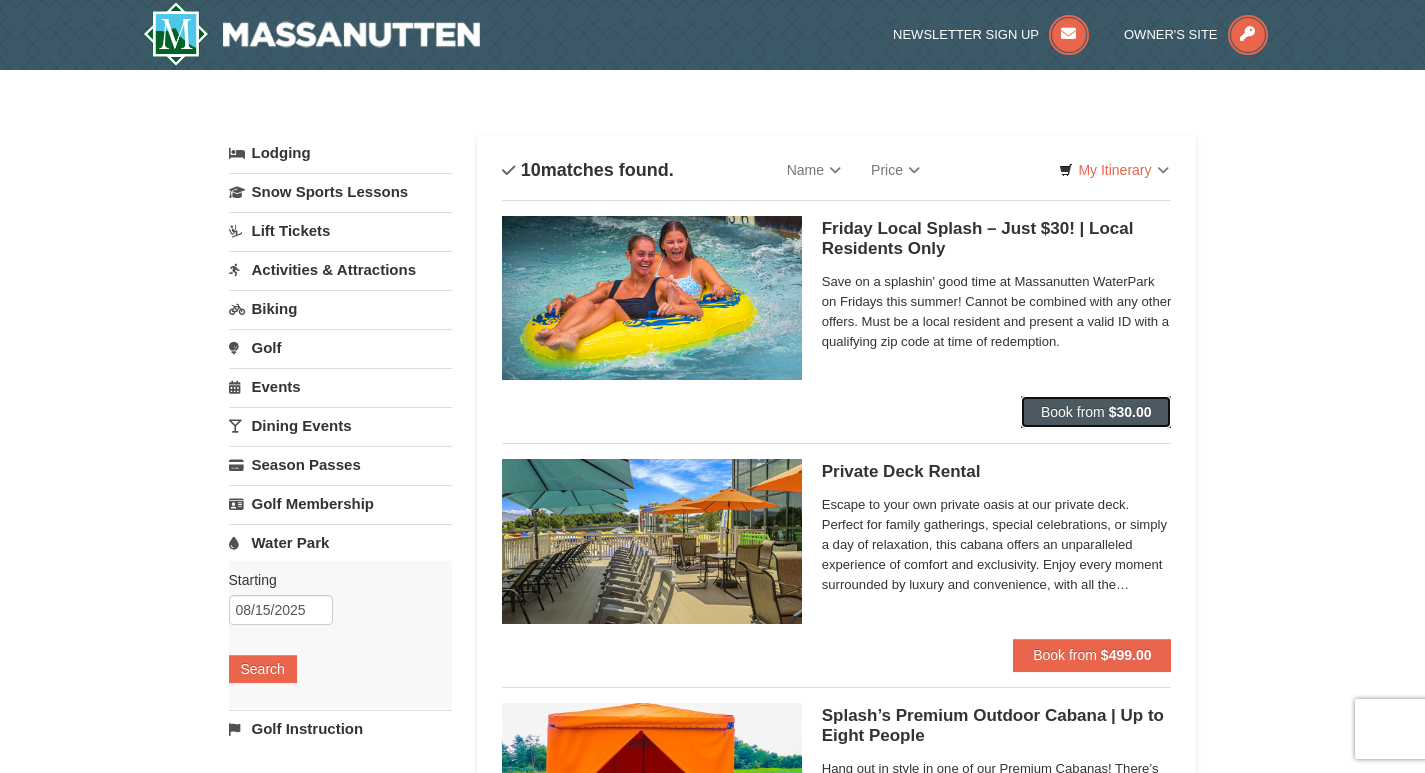 click on "Book from" at bounding box center (1073, 412) 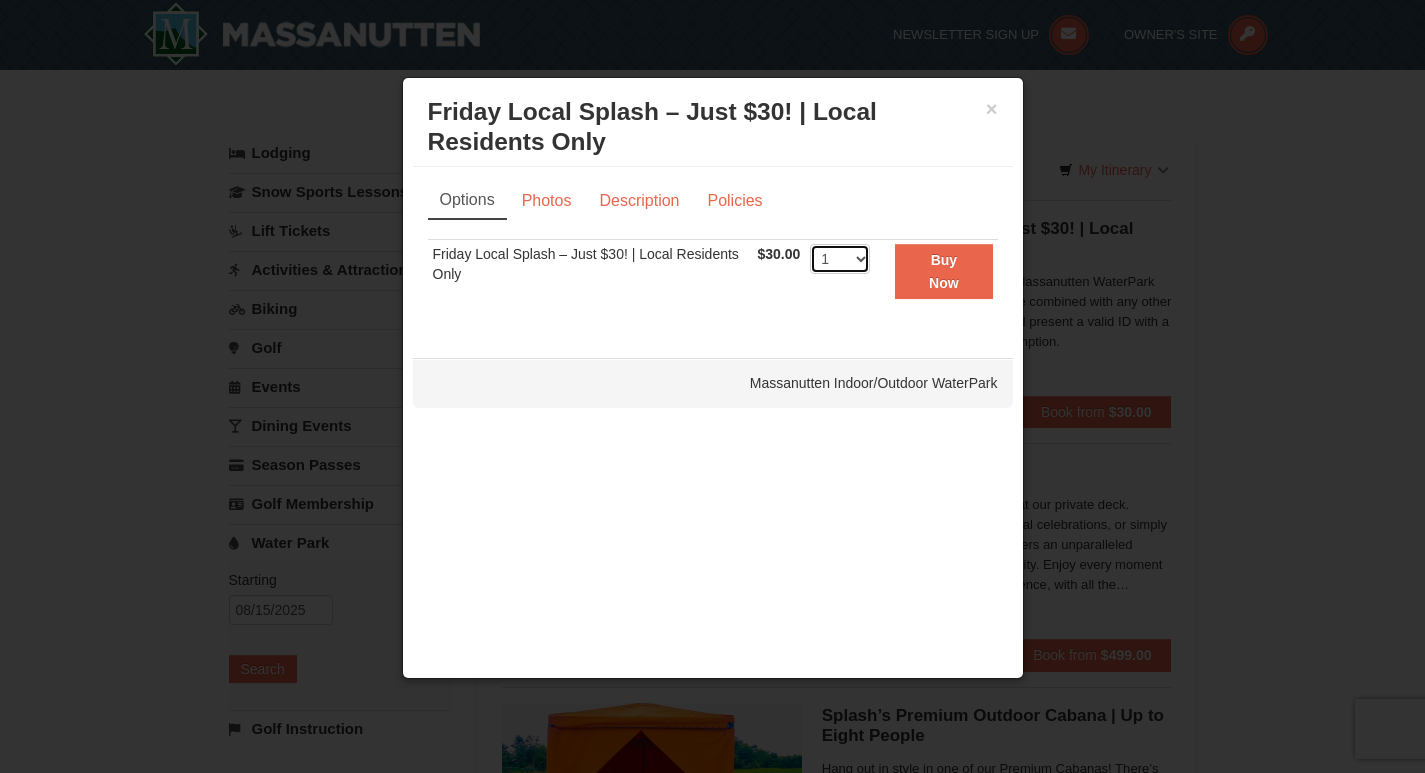 click on "1 2 3 4 5 6 7 8 9 10 11 12 13 14 15 16 17 18 19 20 21 22 23 24 25 26 27 28 29 30 31 32 33 34 35 36 37 38 39 40 41 42 43 44 45 46 47 48 49 50" at bounding box center (840, 259) 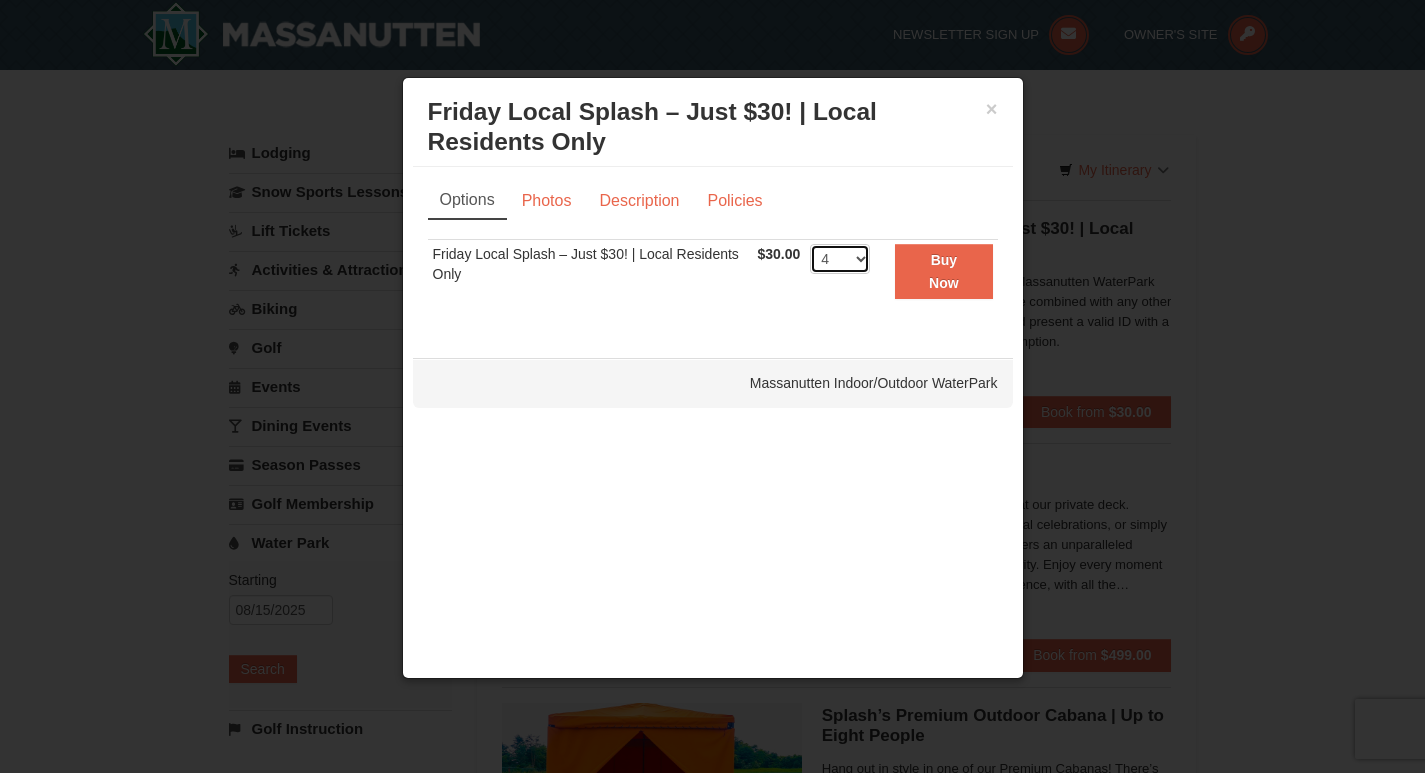 click on "1 2 3 4 5 6 7 8 9 10 11 12 13 14 15 16 17 18 19 20 21 22 23 24 25 26 27 28 29 30 31 32 33 34 35 36 37 38 39 40 41 42 43 44 45 46 47 48 49 50" at bounding box center (840, 259) 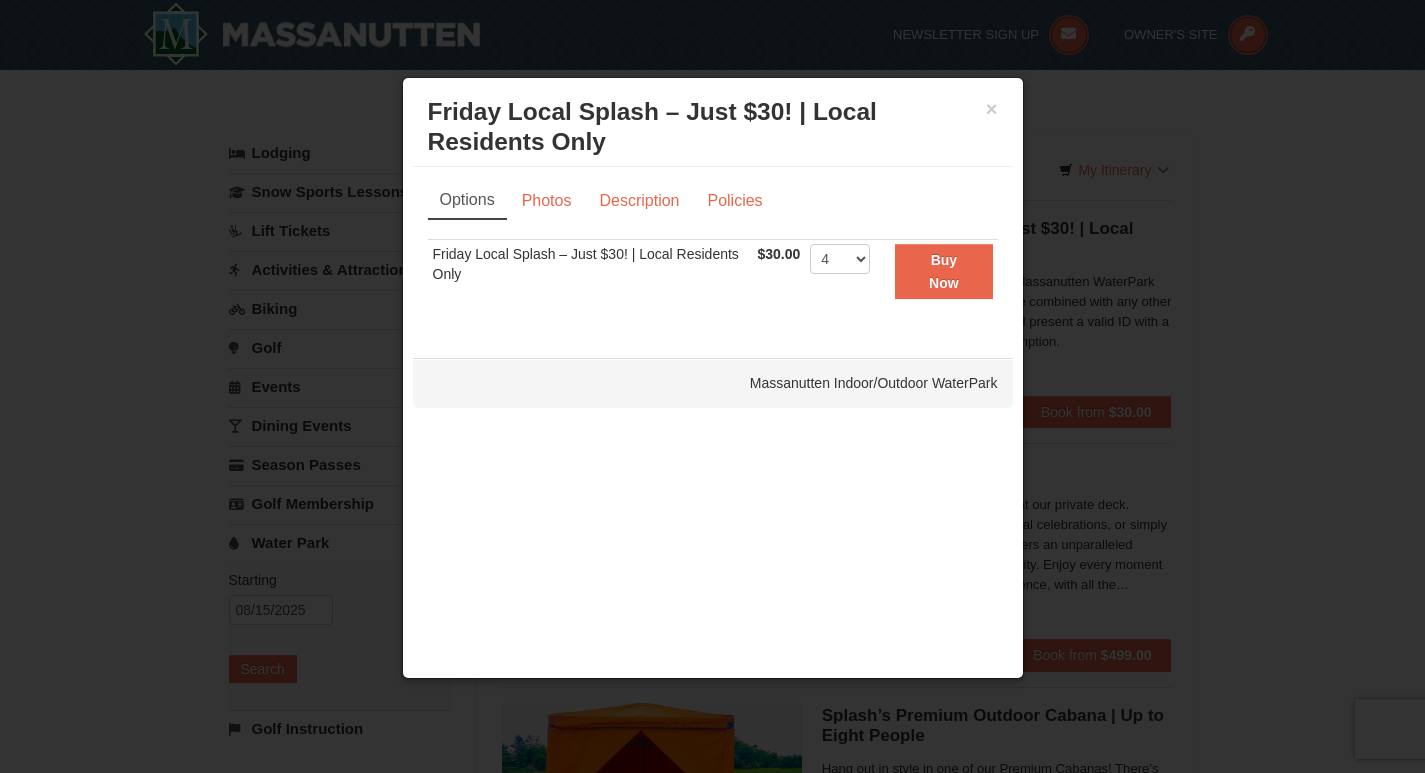 click on "×
Friday Local Splash – Just $30! | Local Residents Only  Massanutten Indoor/Outdoor WaterPark
Options
Photos
Description
Policies
Sorry, no matches found.
Please remove some filters, or change your dates to find available options.
Friday Local Splash – Just $30! | Local Residents Only
$30.00
Includes all fees. Tax excluded.
1 2 3 4 5 6 7 8 9 10 11 12 13 14 15 16 17 18 19 20 21 22 23 24 25 26 27 28 29 30 31 32 33 34 35 36 37 38 39 40 41 42 43 44 45 46 47 48 49 50 Buy Now" at bounding box center [713, 378] 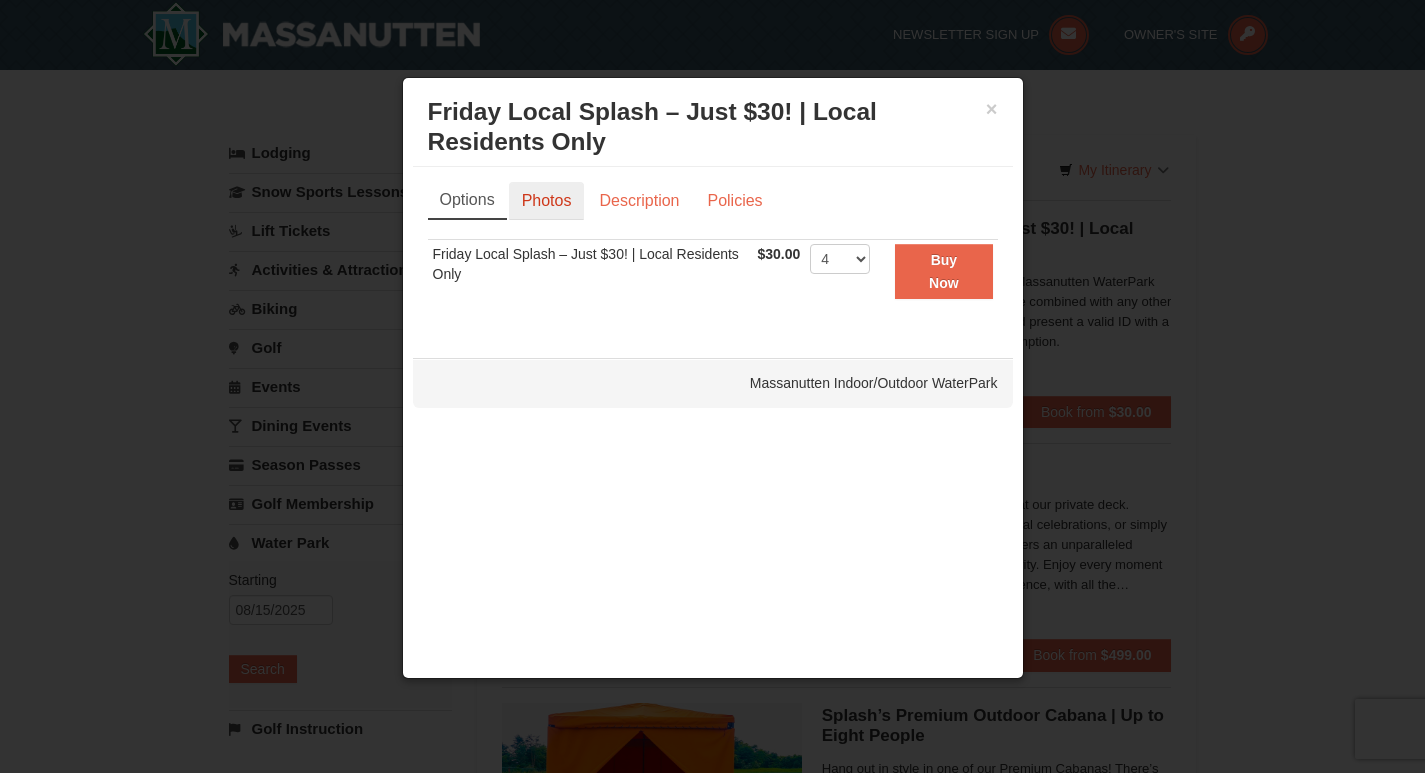 click on "Photos" at bounding box center [547, 201] 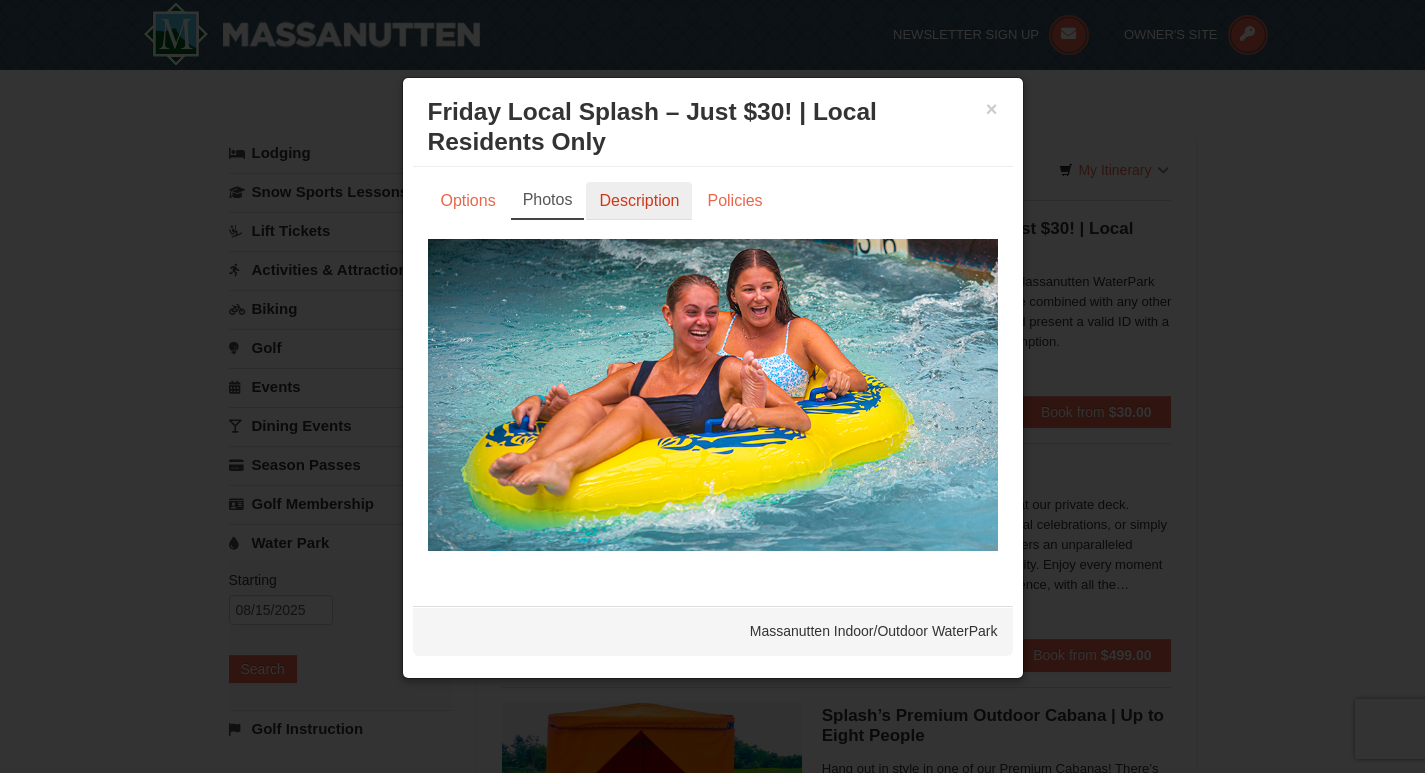 click on "Description" at bounding box center (639, 201) 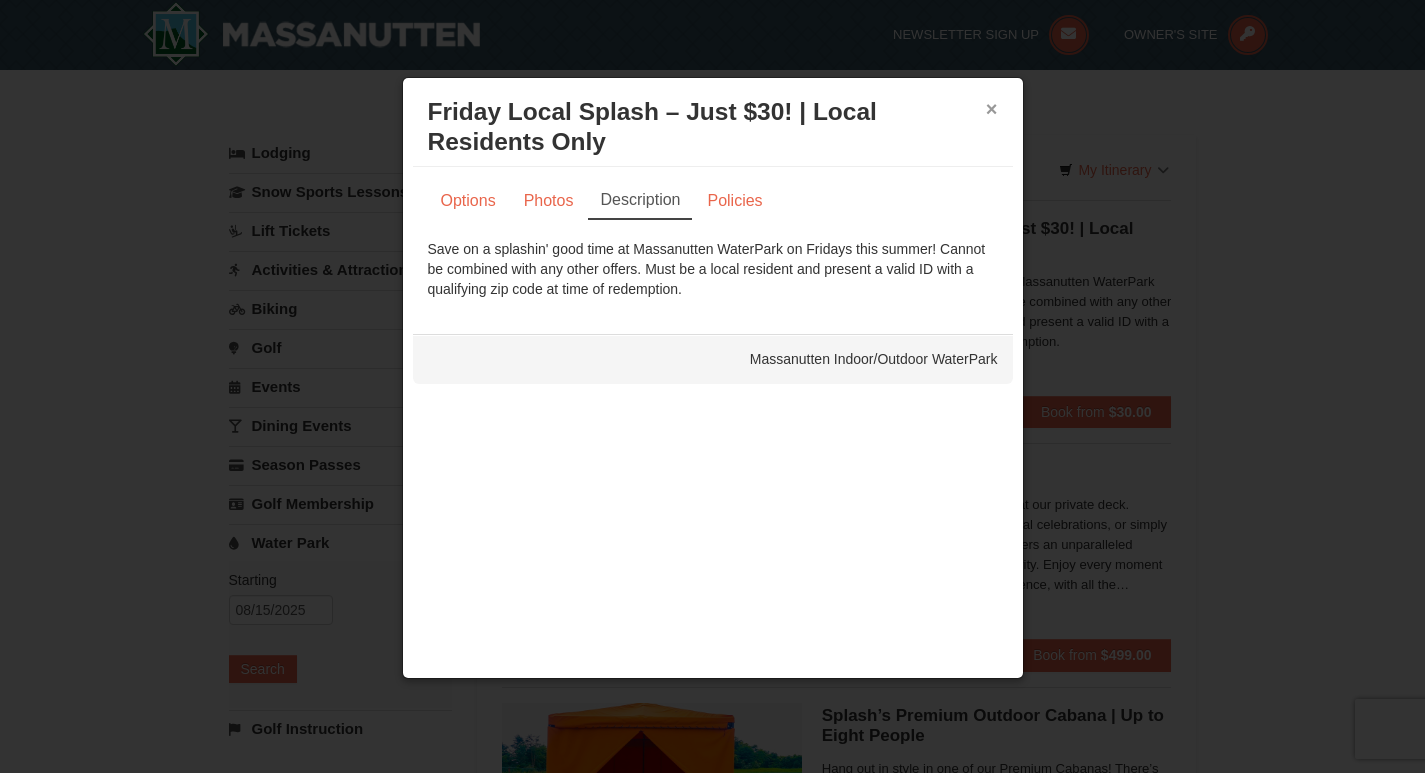 click on "×" at bounding box center (992, 109) 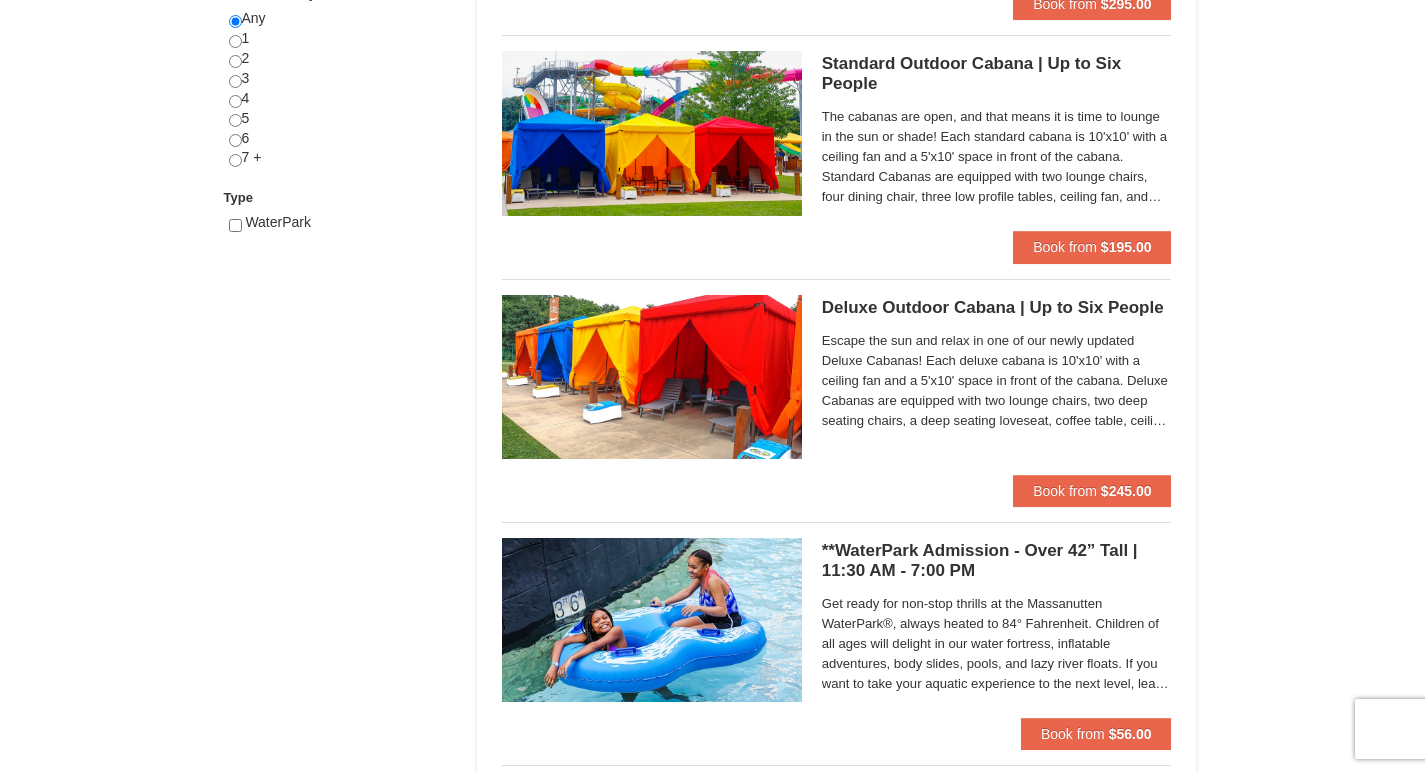 scroll, scrollTop: 900, scrollLeft: 0, axis: vertical 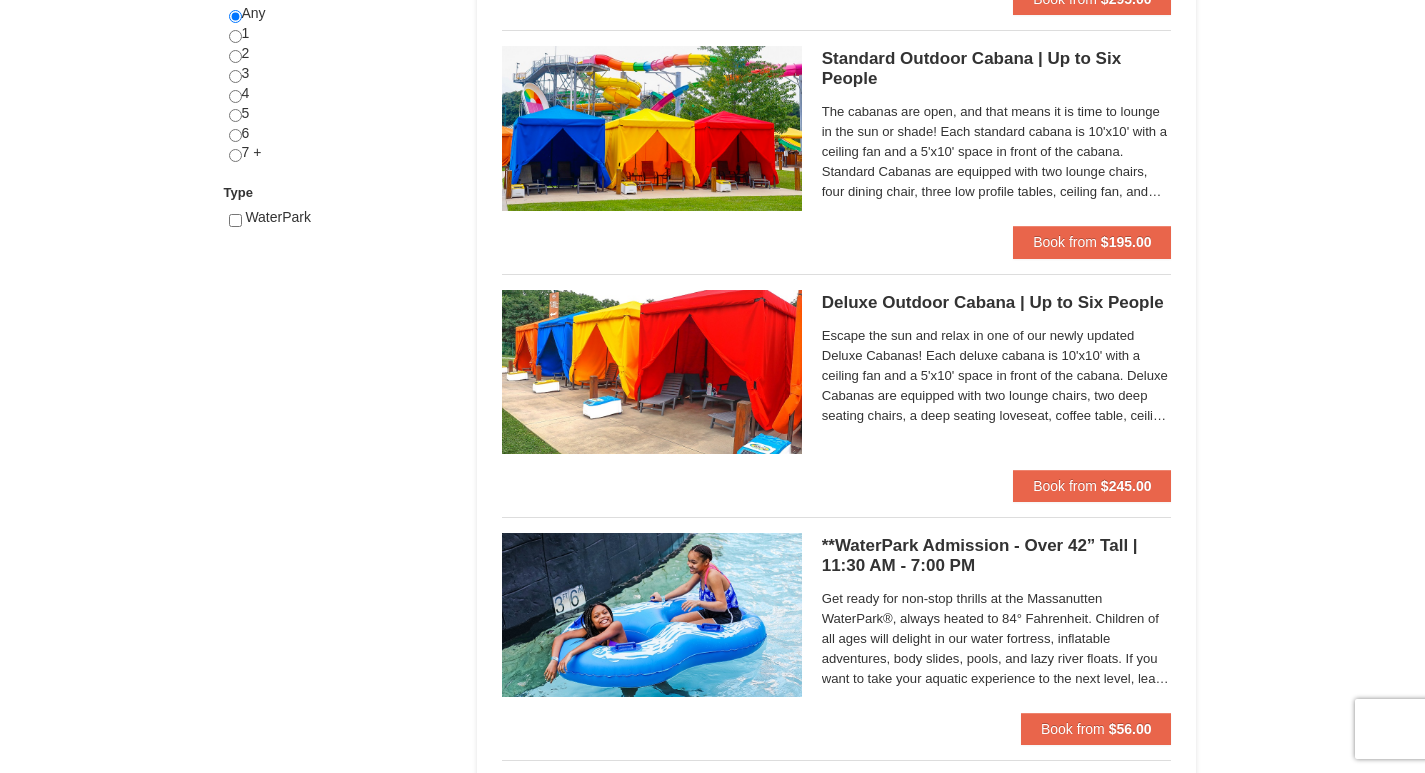 click on "**WaterPark Admission - Over 42” Tall | 11:30 AM - 7:00 PM  Massanutten Indoor/Outdoor WaterPark" at bounding box center [997, 556] 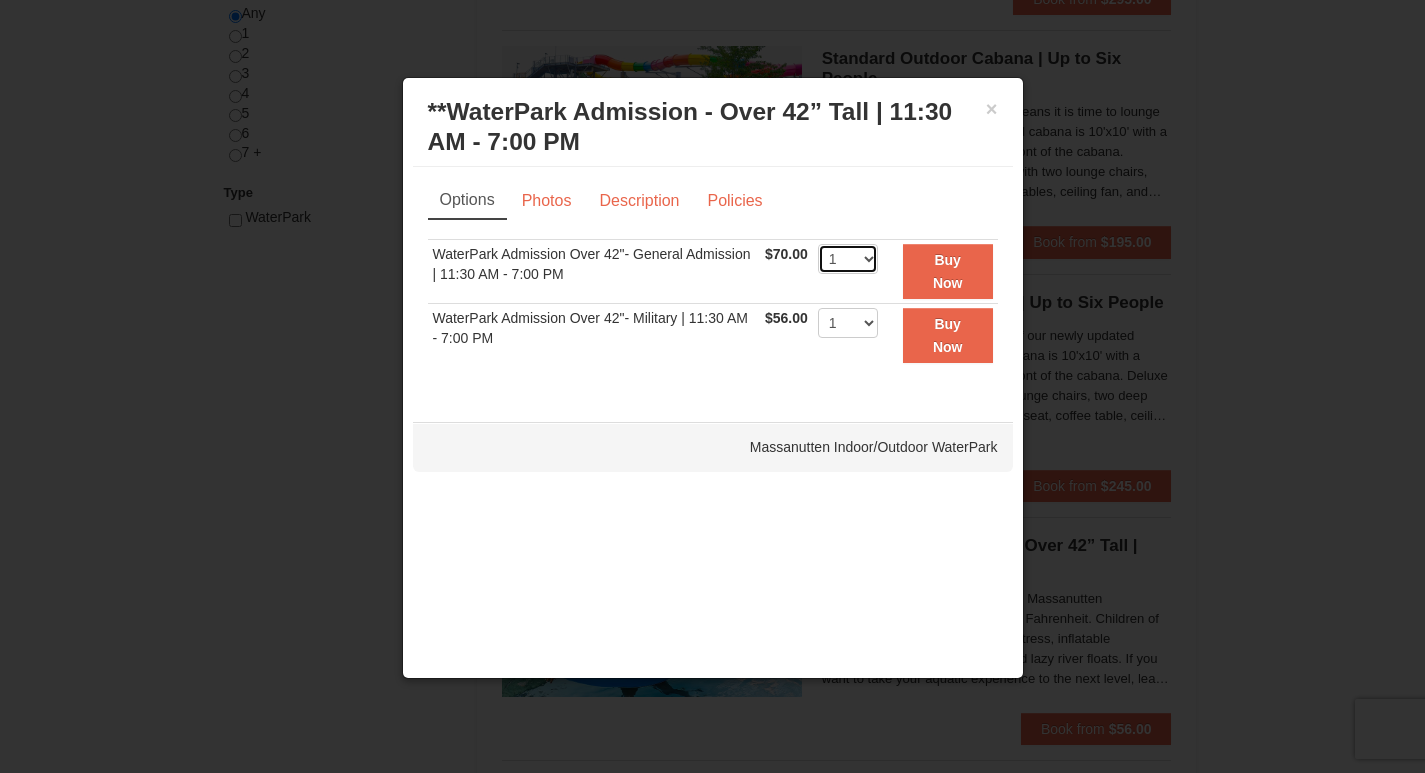 click on "1
2
3
4
5
6
7
8
9
10
11
12
13
14
15
16
17
18
19
20
21 22" at bounding box center [848, 259] 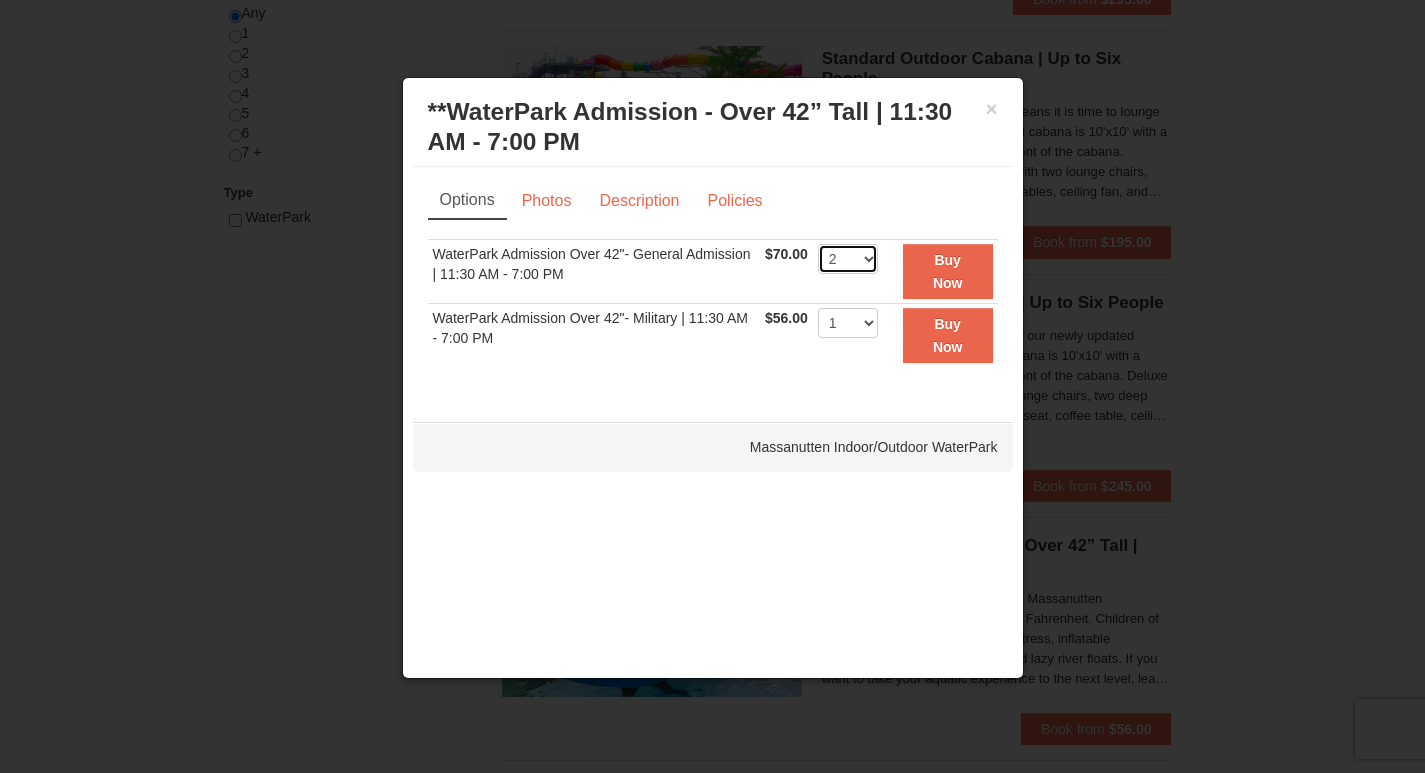 click on "1
2
3
4
5
6
7
8
9
10
11
12
13
14
15
16
17
18
19
20
21 22" at bounding box center (848, 259) 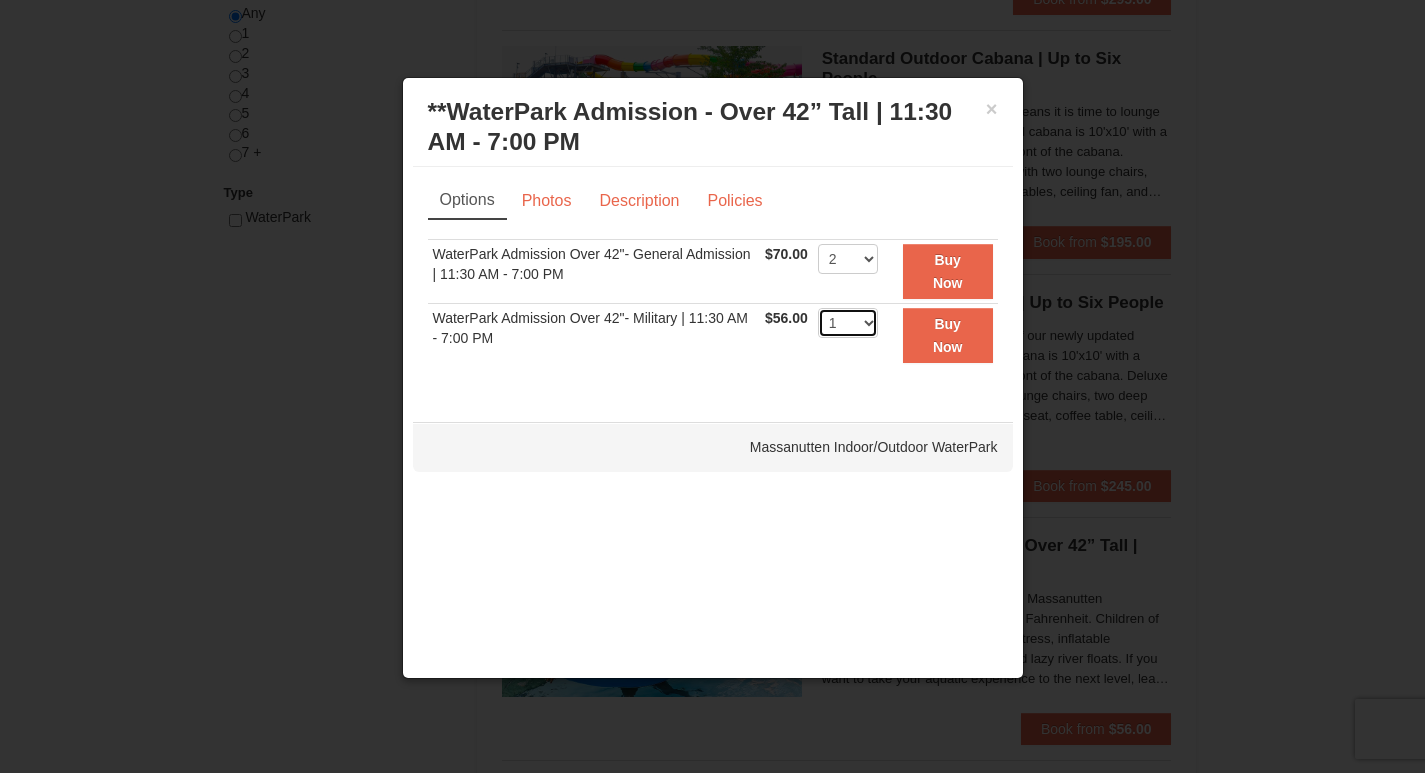 click on "1
2
3
4
5
6
7
8
9
10
11
12
13
14
15
16
17
18
19
20
21 22" at bounding box center (848, 323) 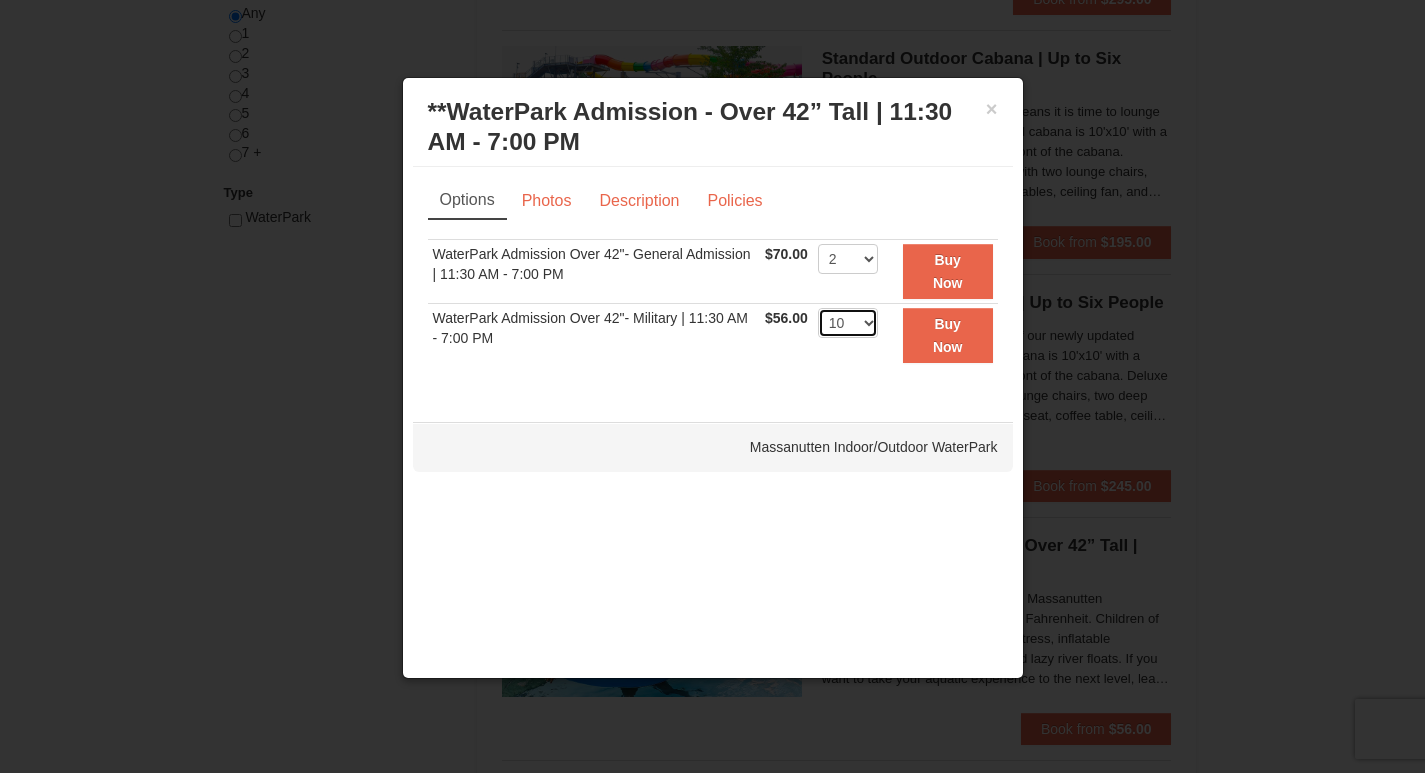 click on "1
2
3
4
5
6
7
8
9
10
11
12
13
14
15
16
17
18
19
20
21 22" at bounding box center [848, 323] 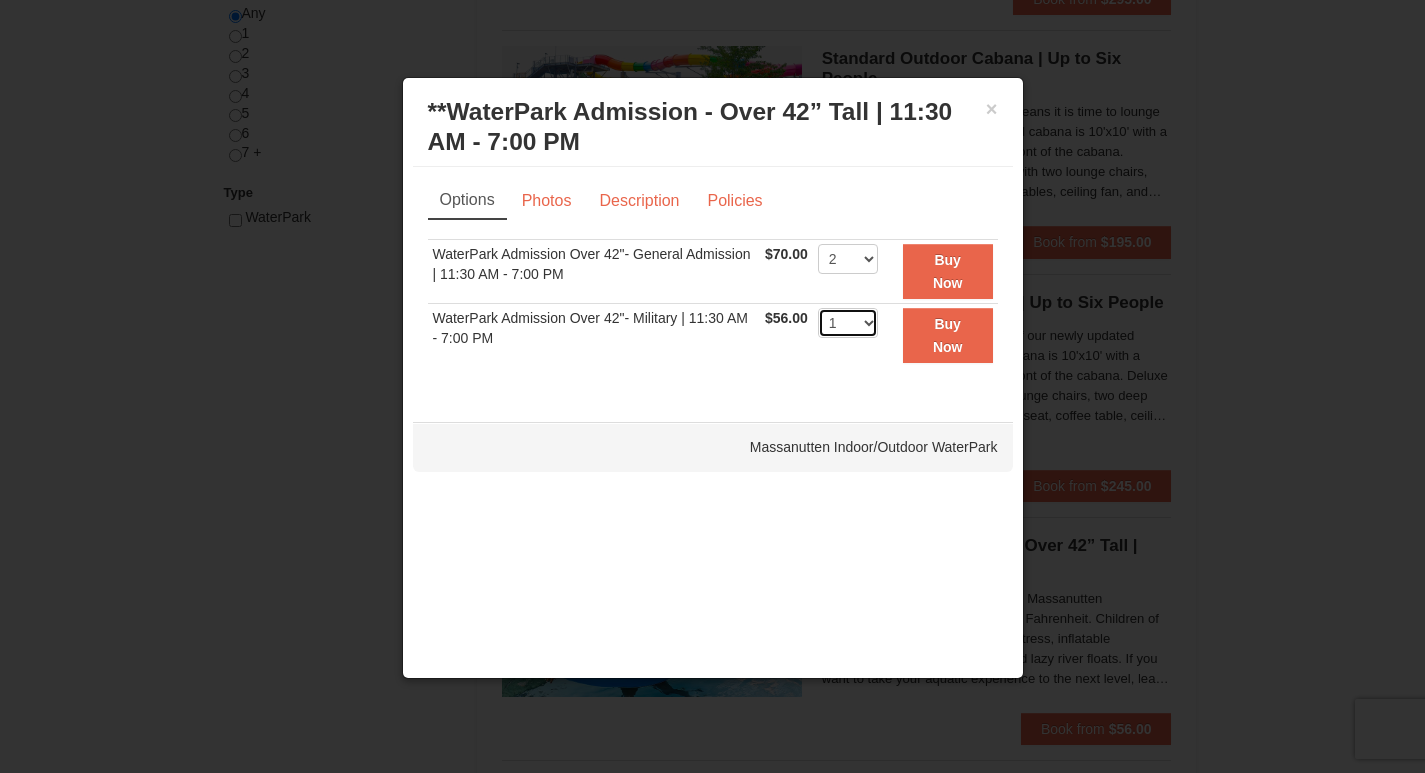 click on "1
2
3
4
5
6
7
8
9
10
11
12
13
14
15
16
17
18
19
20
21 22" at bounding box center (848, 323) 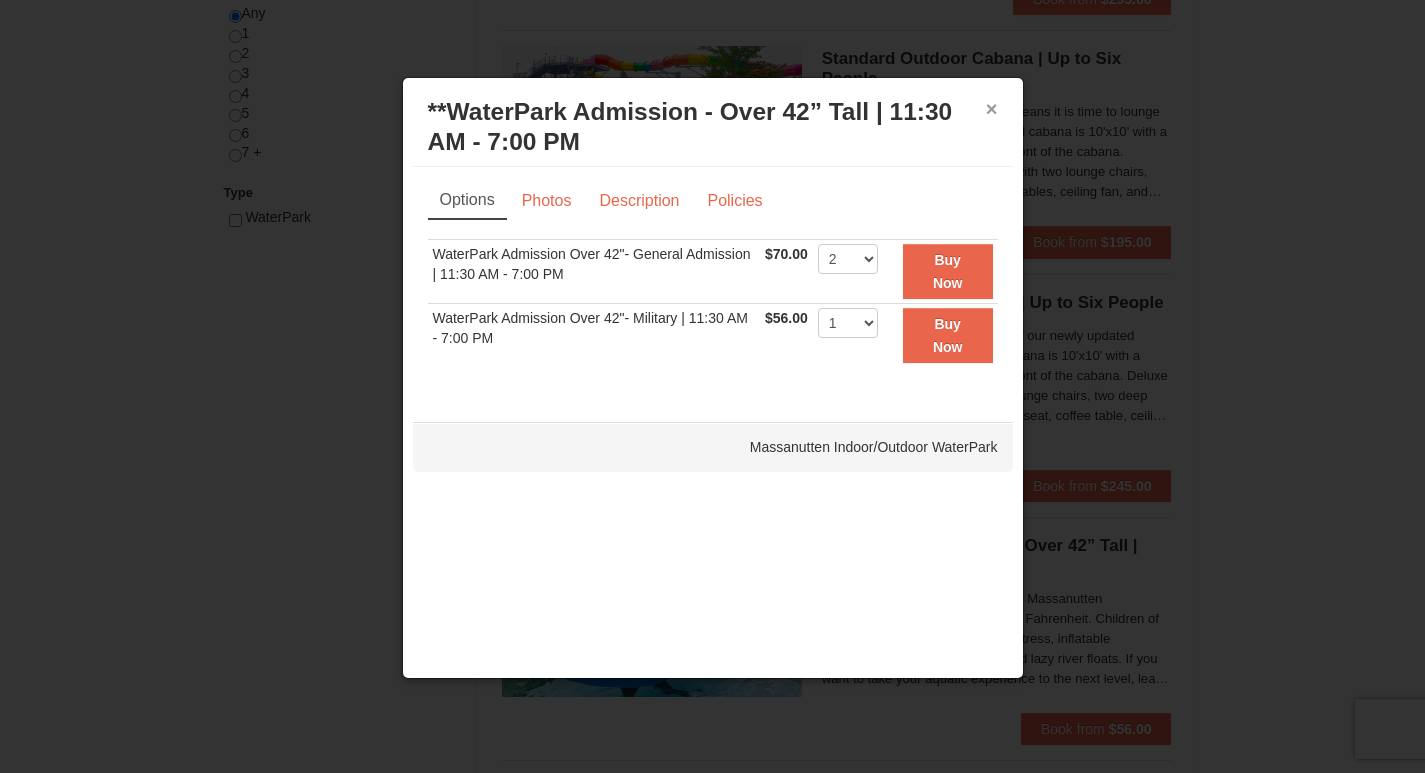 click on "×" at bounding box center [992, 109] 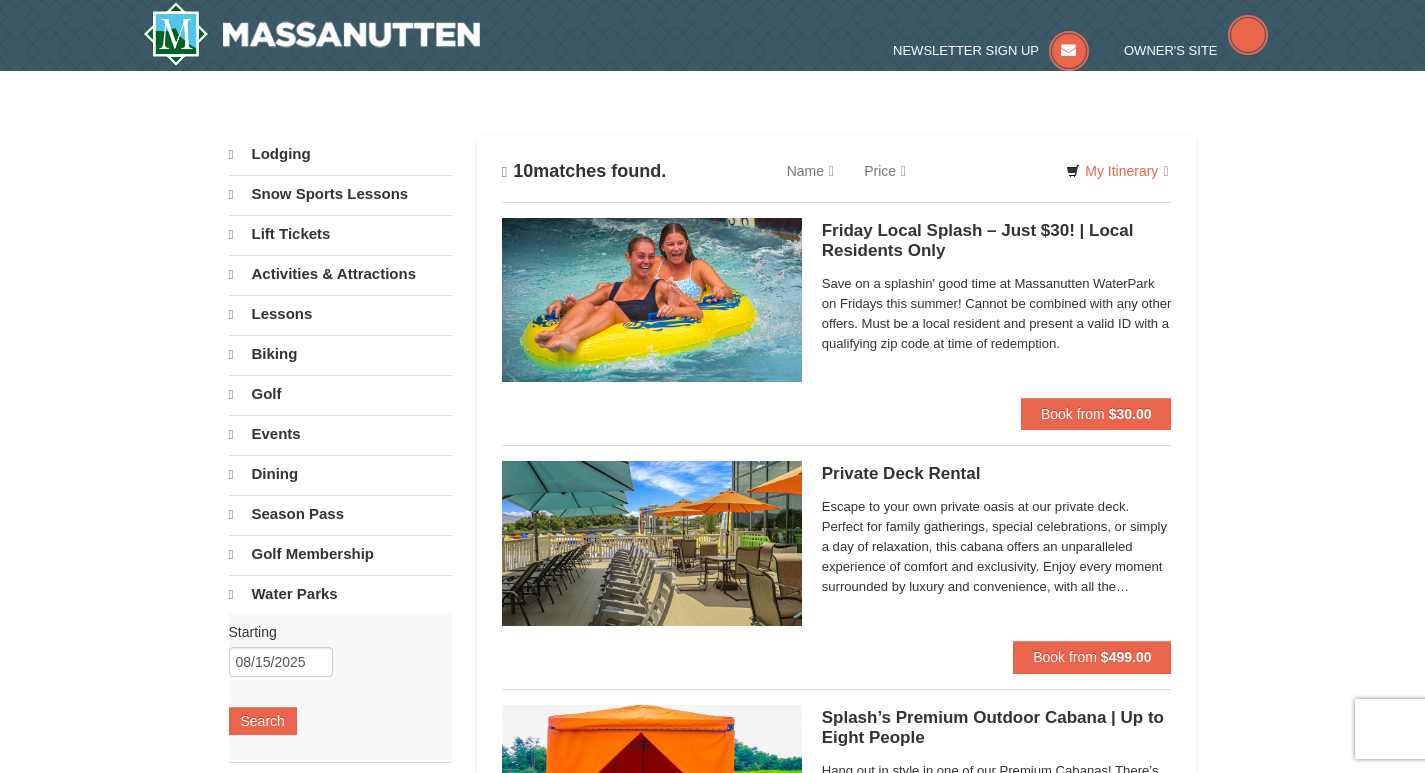 scroll, scrollTop: 0, scrollLeft: 0, axis: both 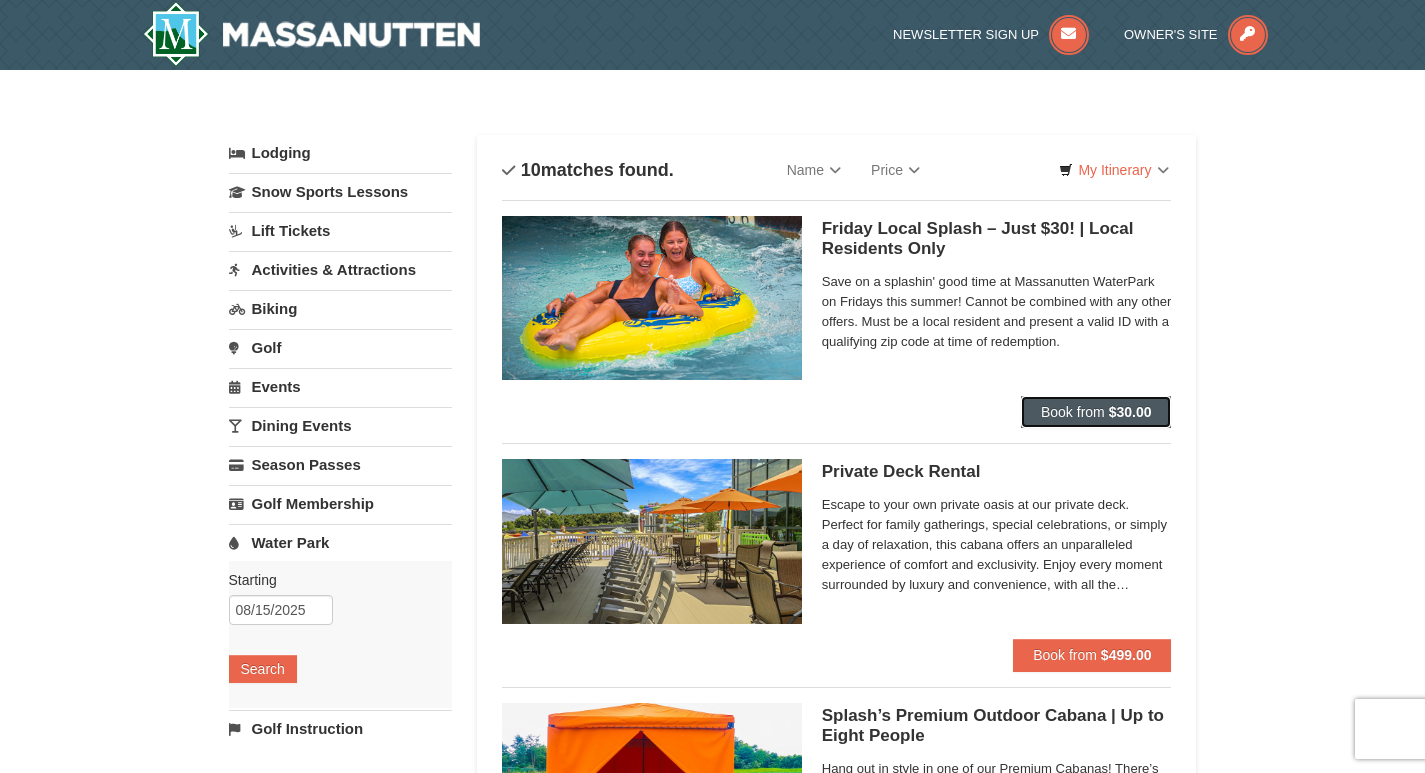 click on "Book from   $30.00" at bounding box center [1096, 412] 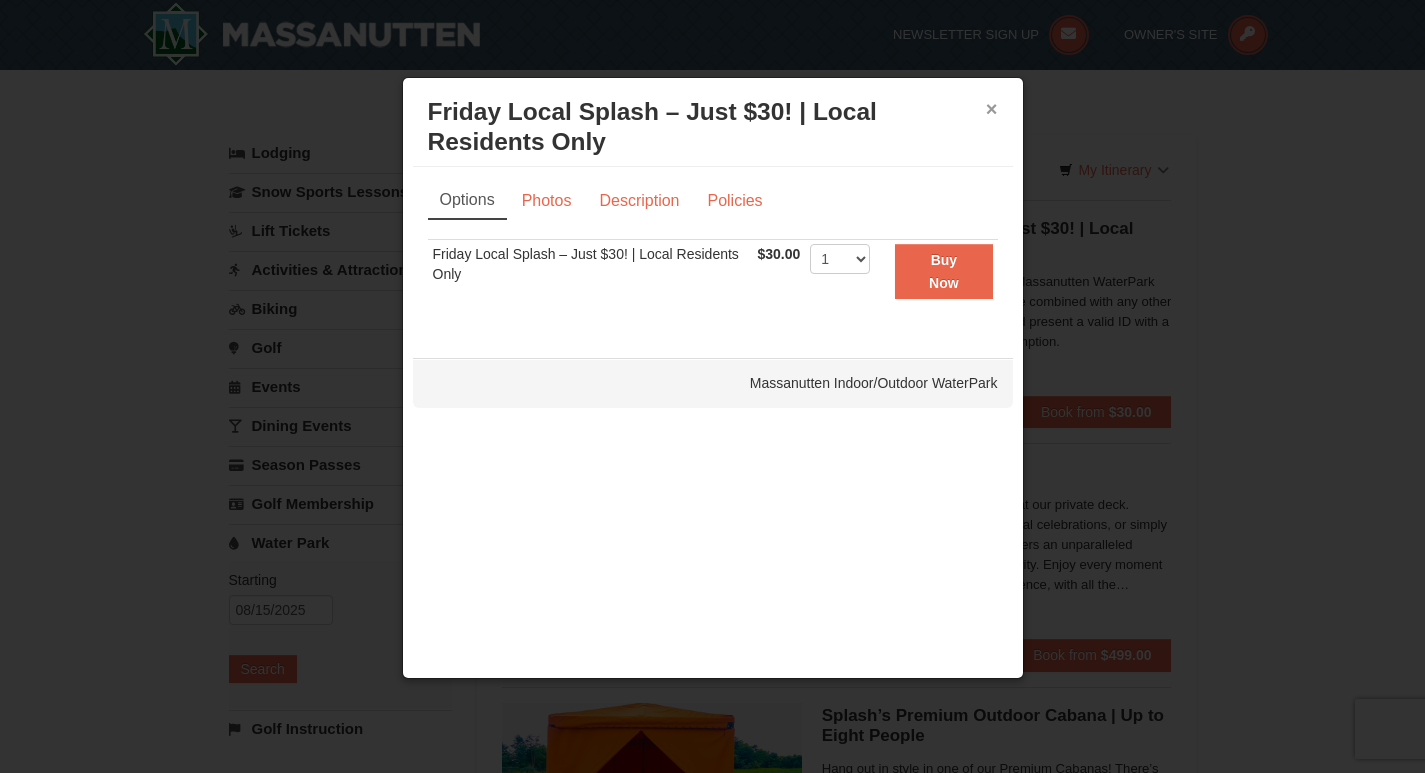 click on "×" at bounding box center (992, 109) 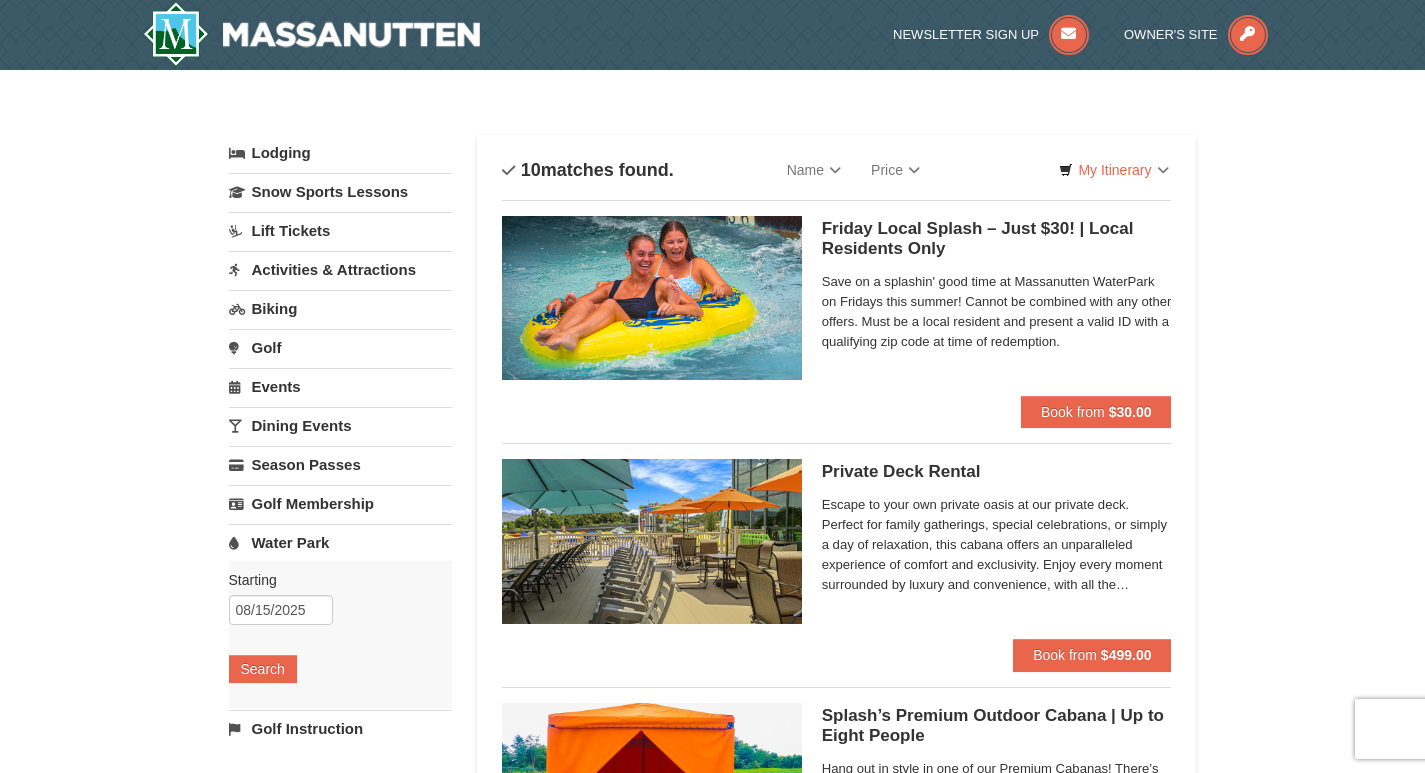 click on "Water Park" at bounding box center [340, 542] 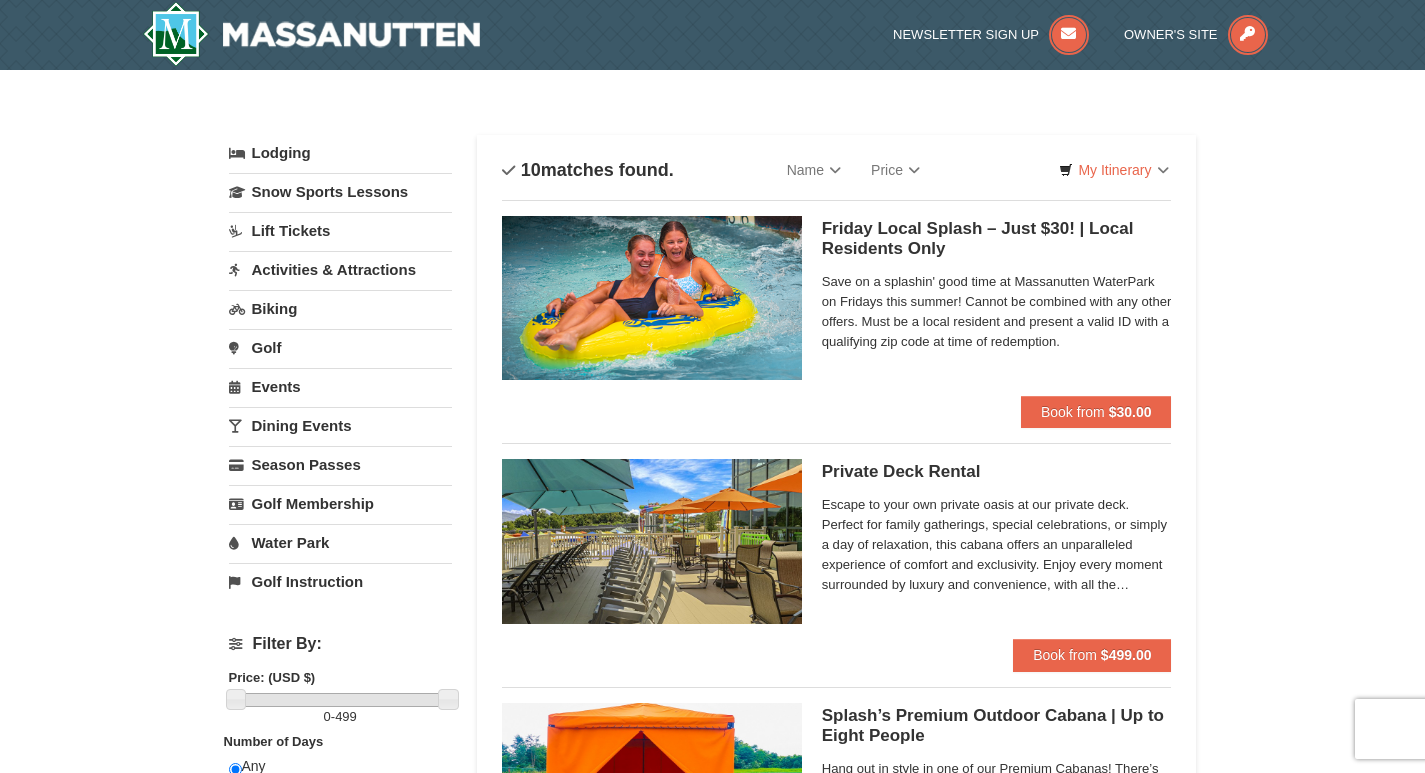 click on "Water Park" at bounding box center [340, 542] 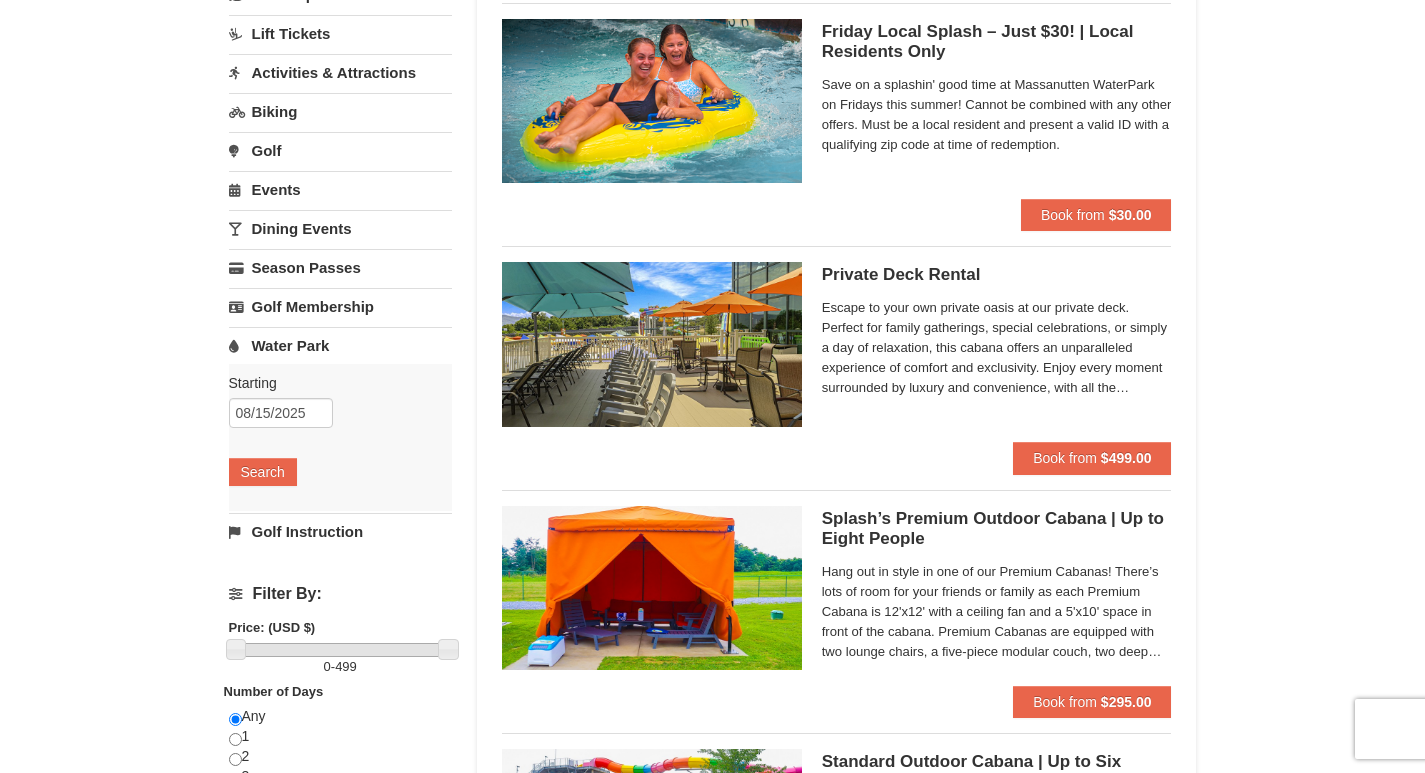 scroll, scrollTop: 200, scrollLeft: 0, axis: vertical 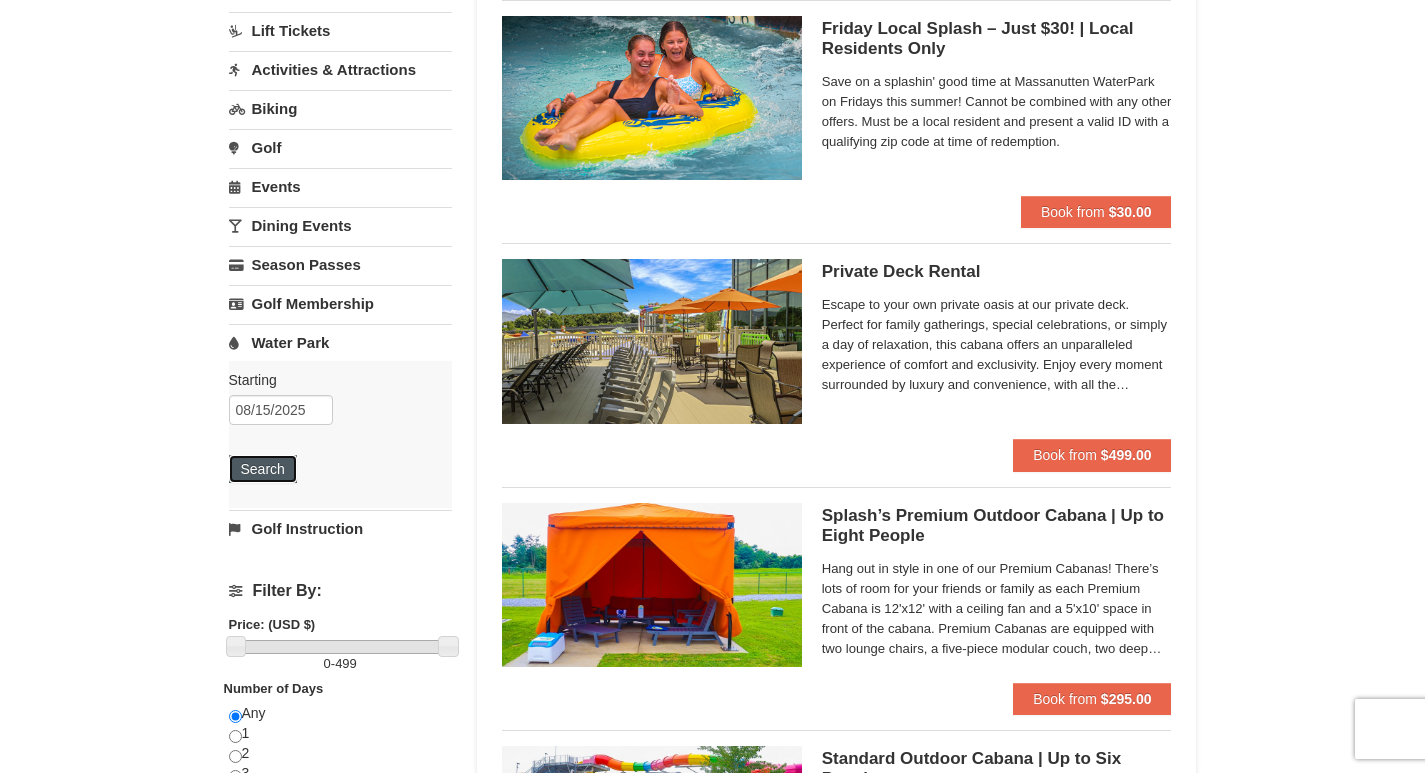 click on "Search" at bounding box center [263, 469] 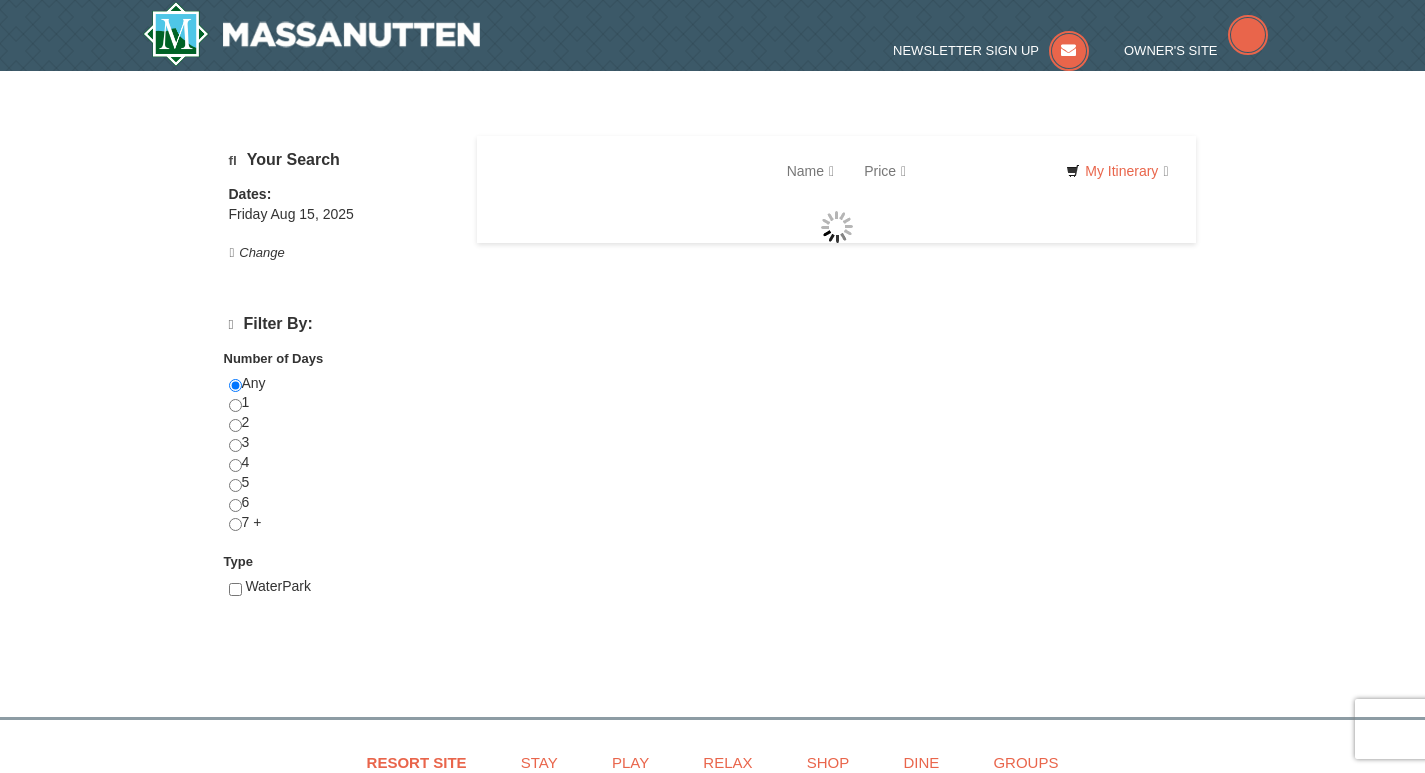 scroll, scrollTop: 0, scrollLeft: 0, axis: both 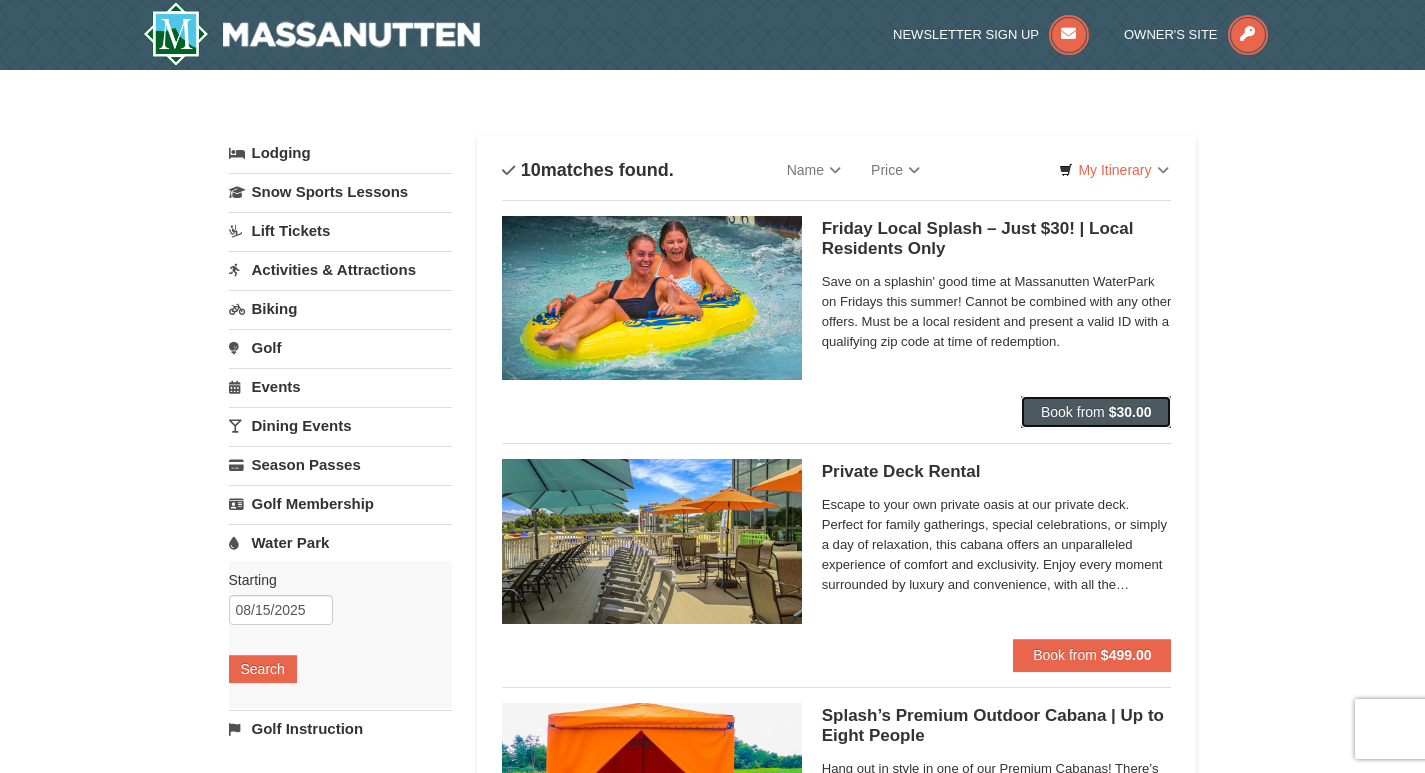 click on "Book from" at bounding box center [1073, 412] 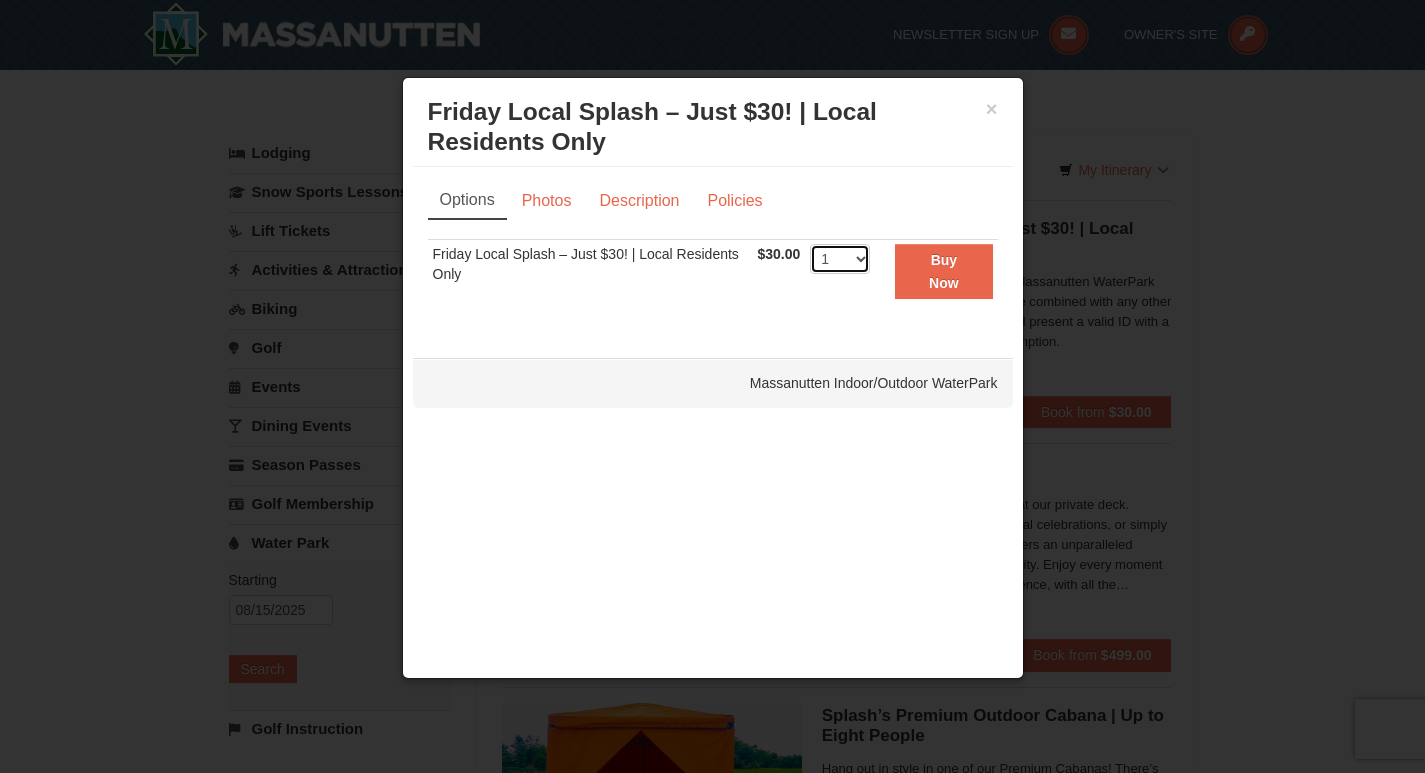 click on "1 2 3 4 5 6 7 8 9 10 11 12 13 14 15 16 17 18 19 20 21 22 23 24 25 26 27 28 29 30 31 32 33 34 35 36 37 38 39 40 41 42 43 44 45 46 47 48 49 50" at bounding box center (840, 259) 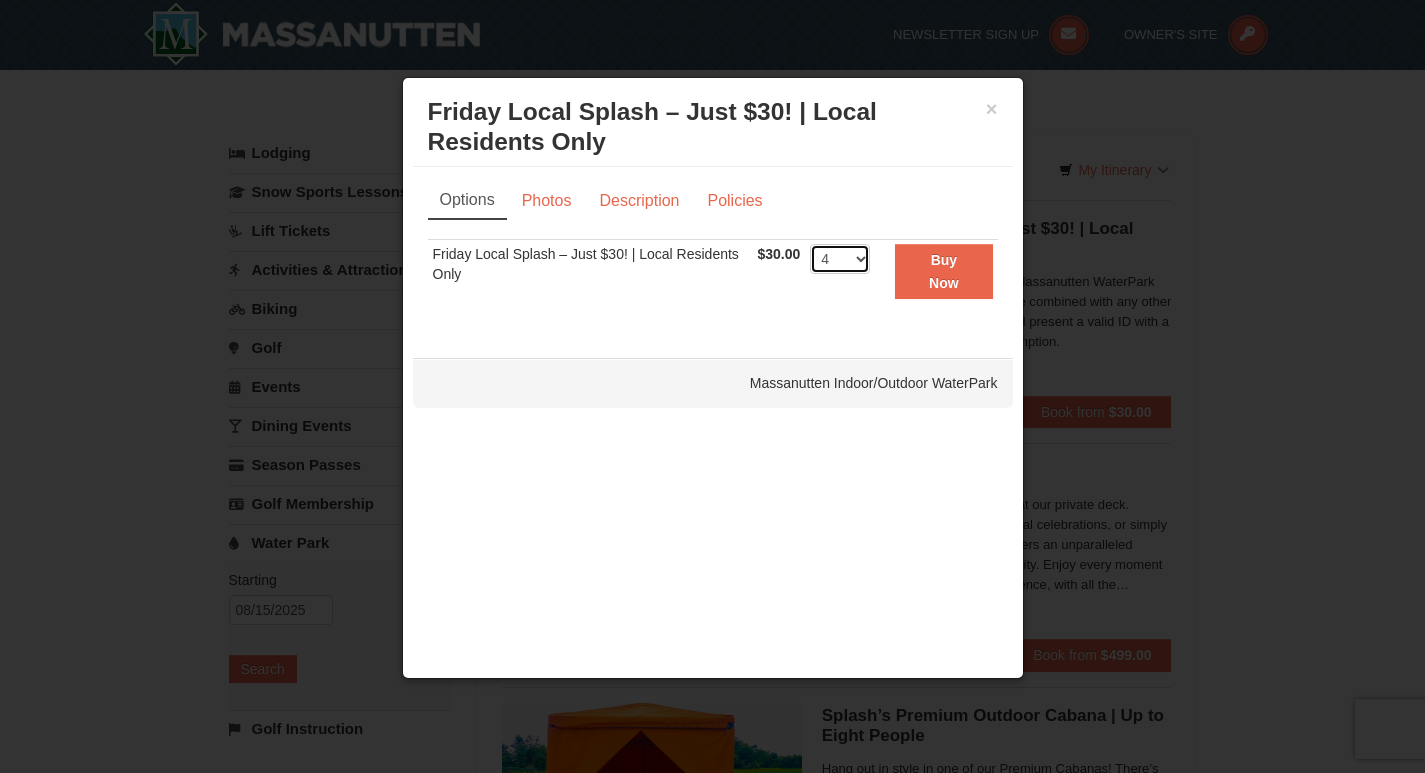 click on "1 2 3 4 5 6 7 8 9 10 11 12 13 14 15 16 17 18 19 20 21 22 23 24 25 26 27 28 29 30 31 32 33 34 35 36 37 38 39 40 41 42 43 44 45 46 47 48 49 50" at bounding box center [840, 259] 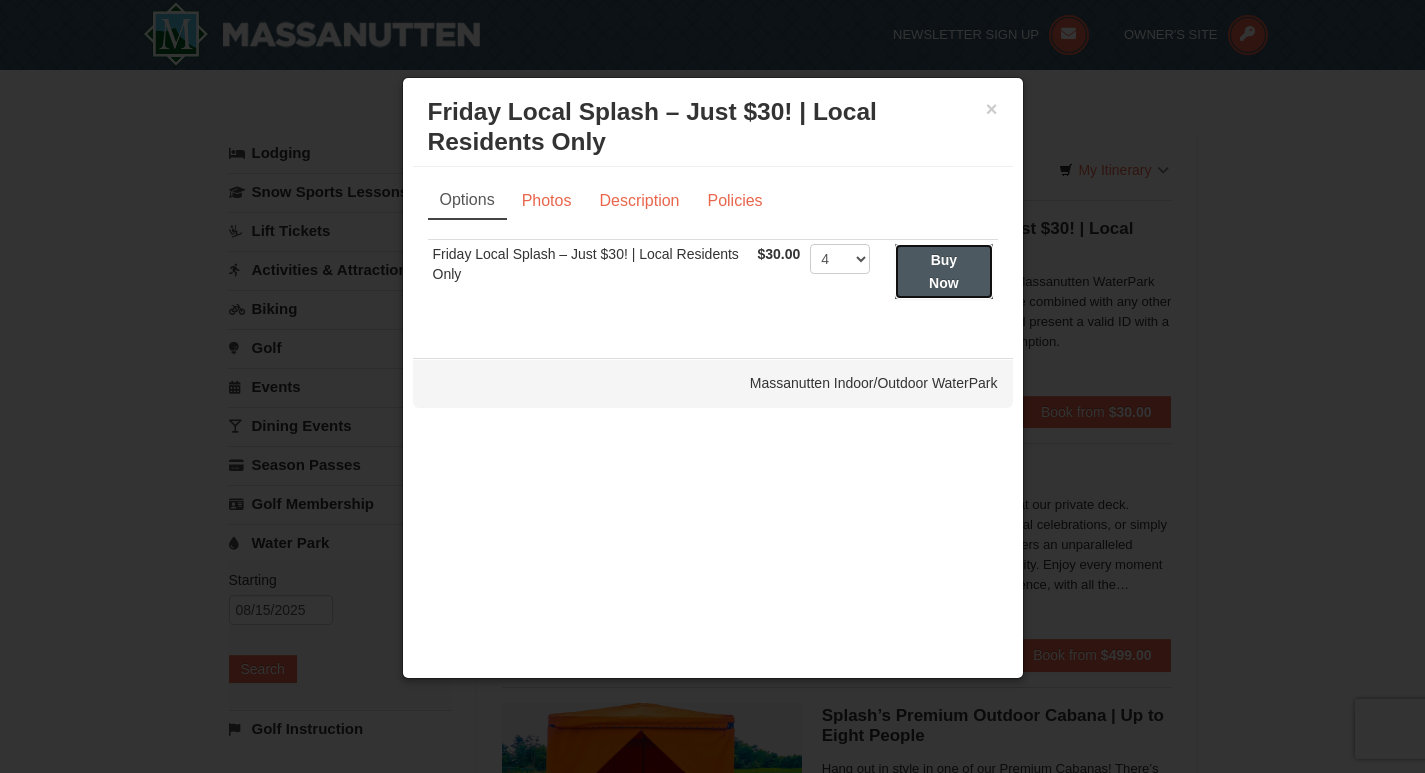 click on "Buy Now" at bounding box center [944, 271] 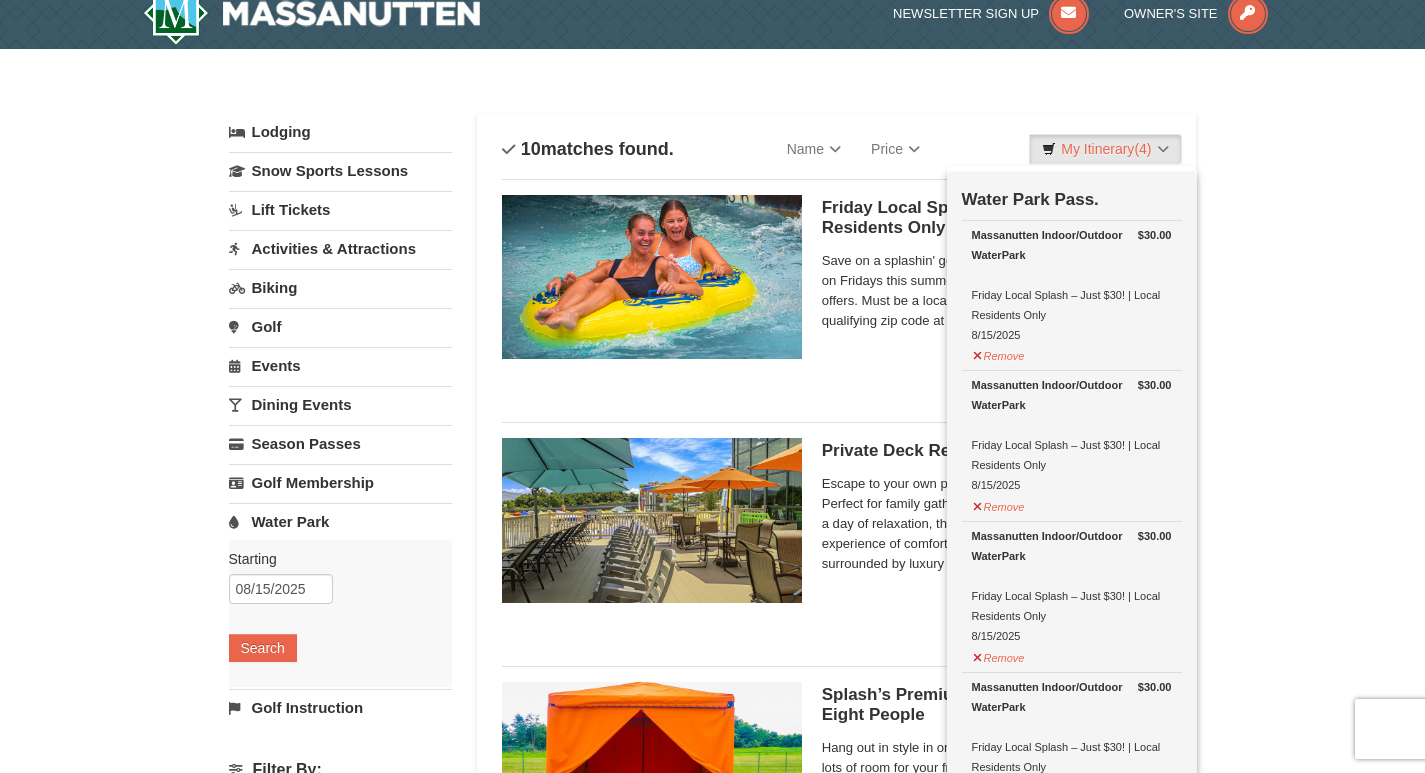 scroll, scrollTop: 0, scrollLeft: 0, axis: both 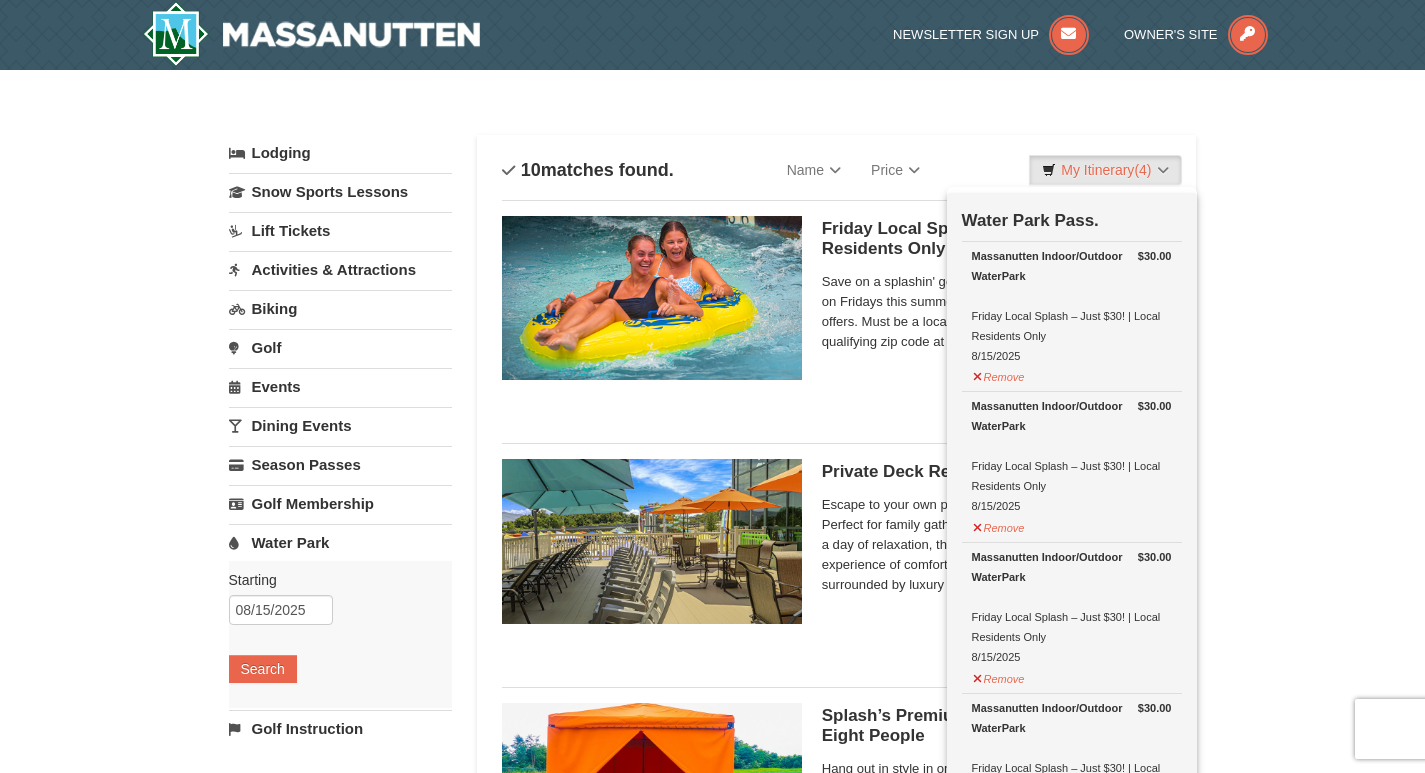 click on "×
Categories
List
Filter
My Itinerary (4)
Check Out Now
Water Park Pass.
$30.00
Massanutten Indoor/Outdoor WaterPark
Friday Local Splash – Just $30! | [RESIDENTS] Only
[DATE]" at bounding box center [712, 1379] 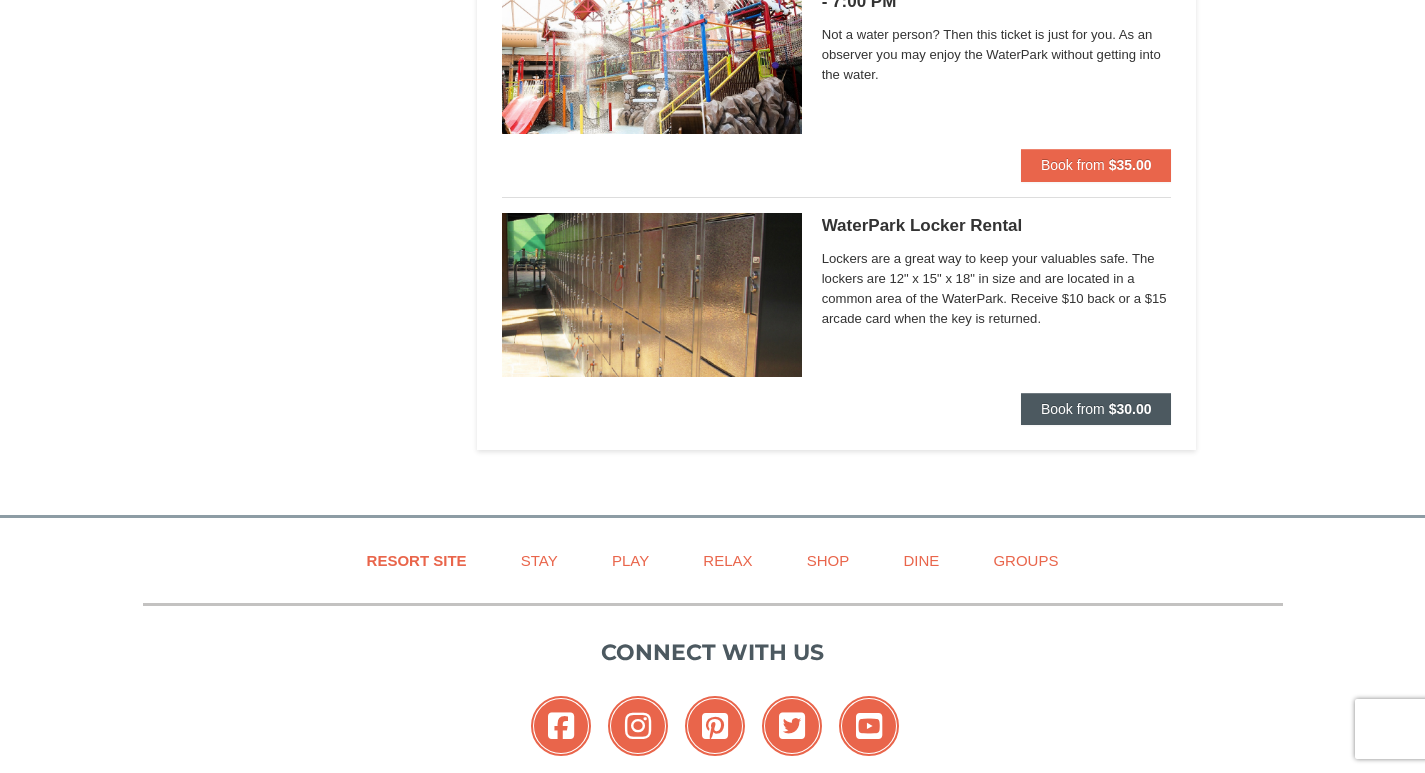 scroll, scrollTop: 2200, scrollLeft: 0, axis: vertical 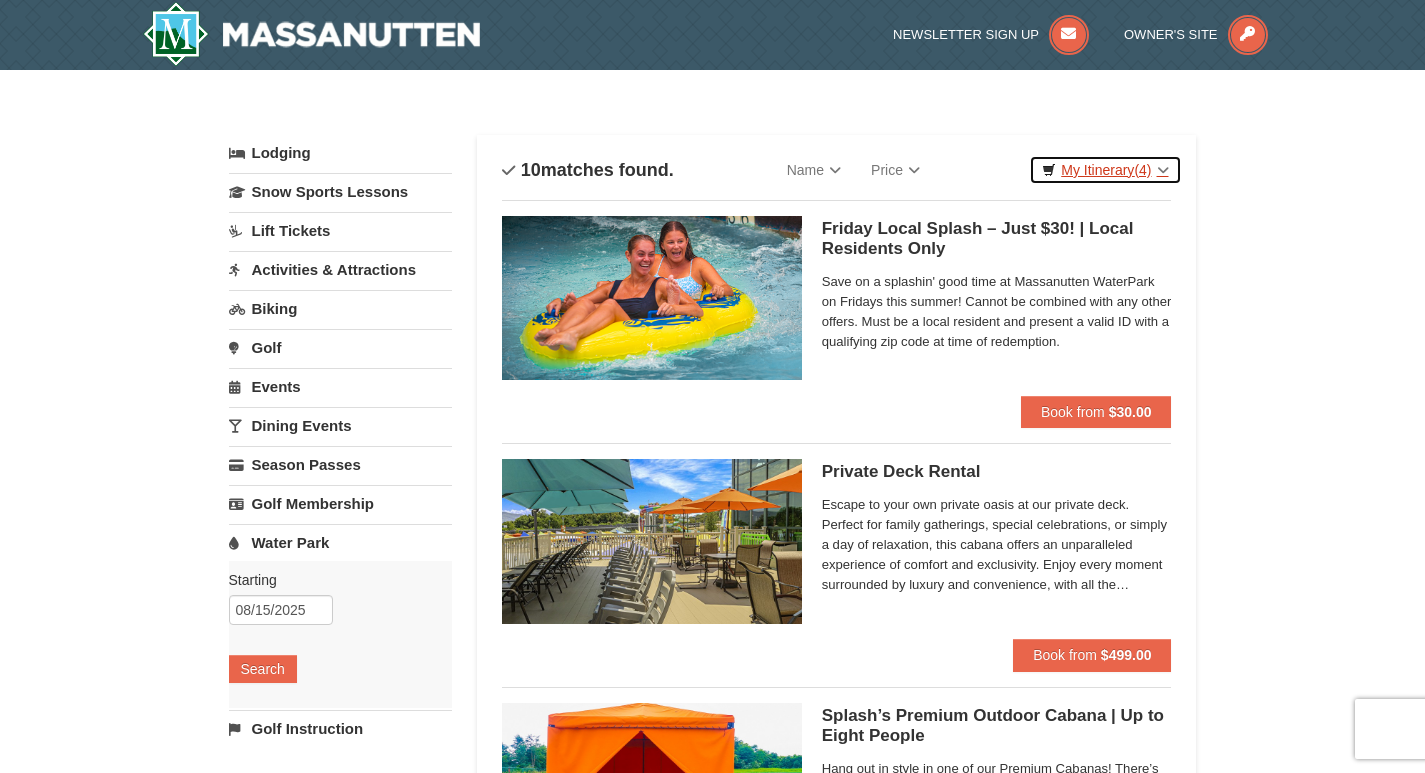 click on "My Itinerary (4)" at bounding box center (1105, 170) 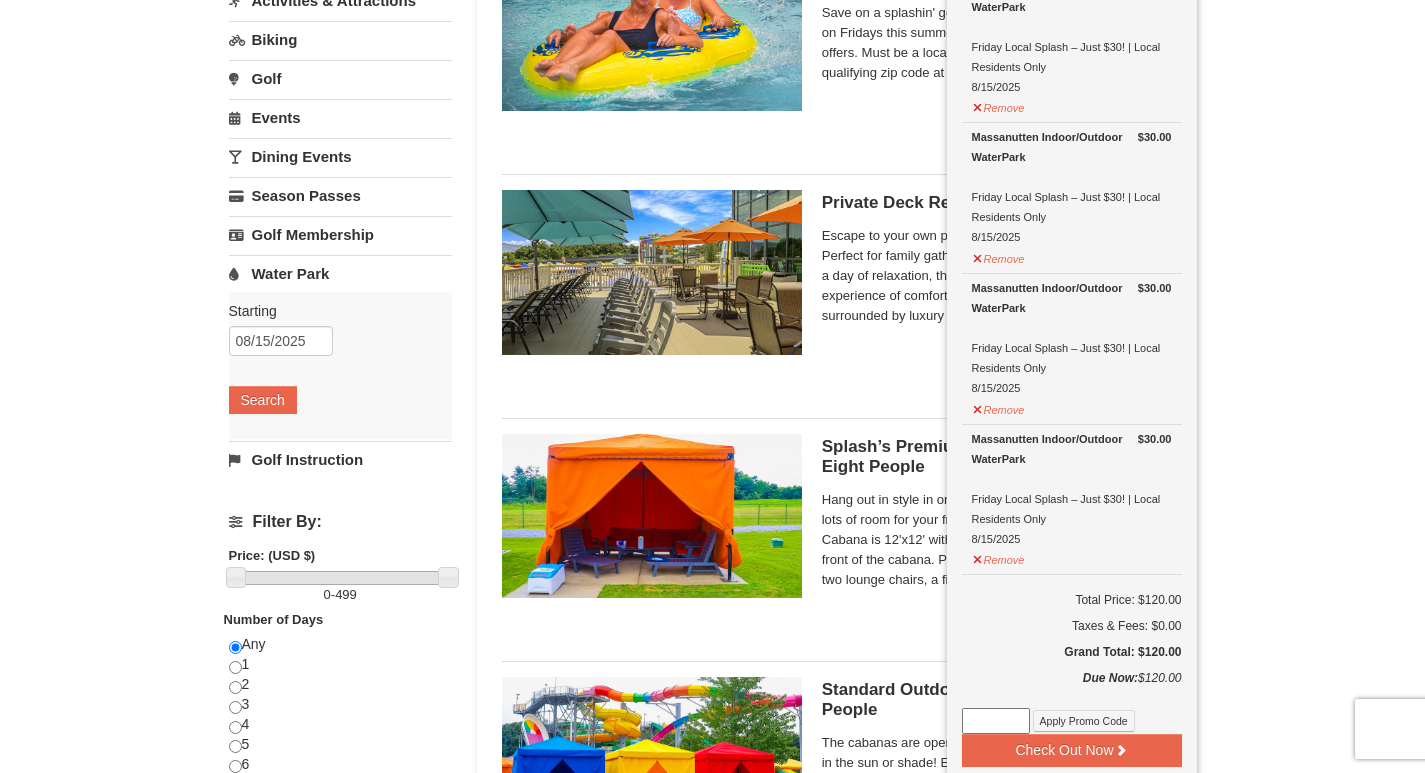 scroll, scrollTop: 300, scrollLeft: 0, axis: vertical 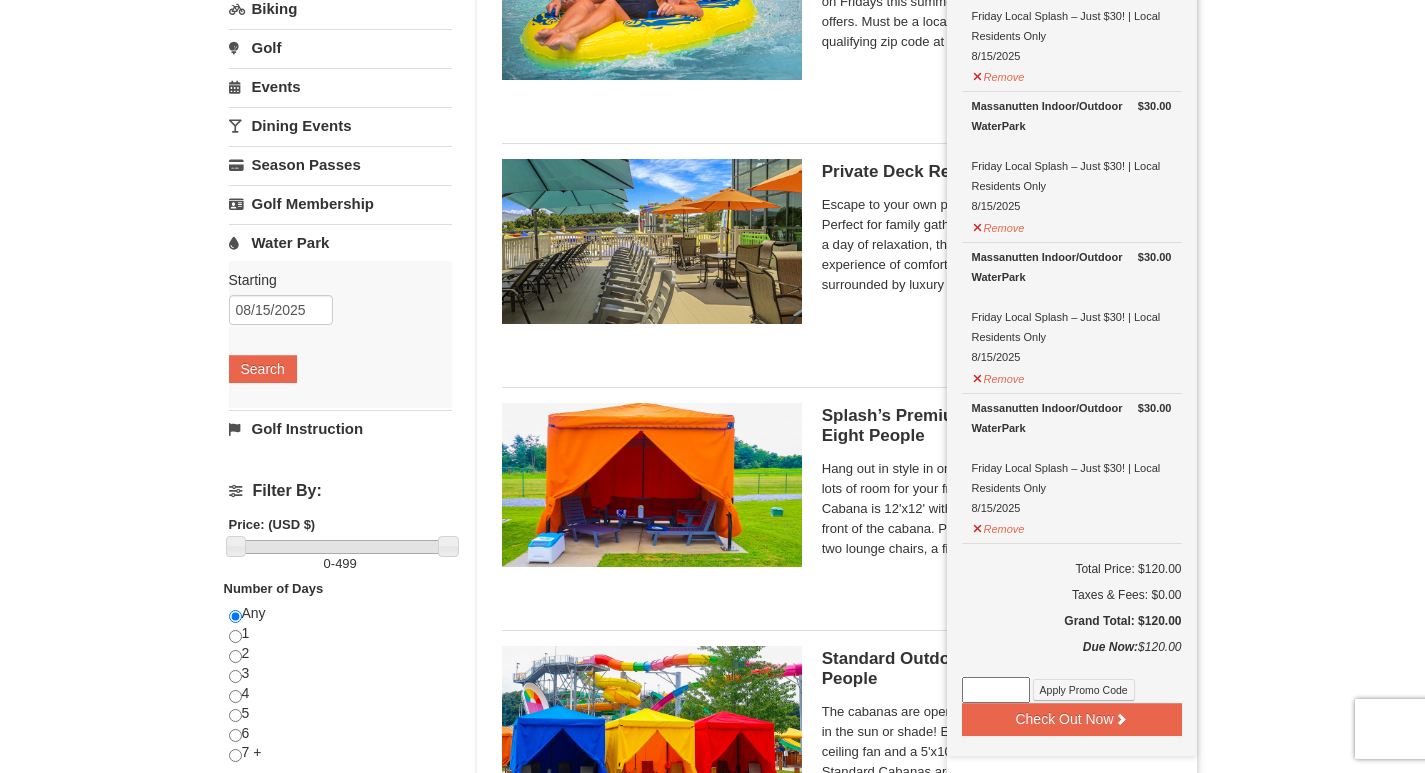 click on "×
Categories
List
Filter
My Itinerary (4)
Check Out Now
Water Park Pass.
$30.00
Massanutten Indoor/Outdoor WaterPark
Friday Local Splash – Just $30! | [RESIDENTS] Only
[DATE]" at bounding box center (712, 1079) 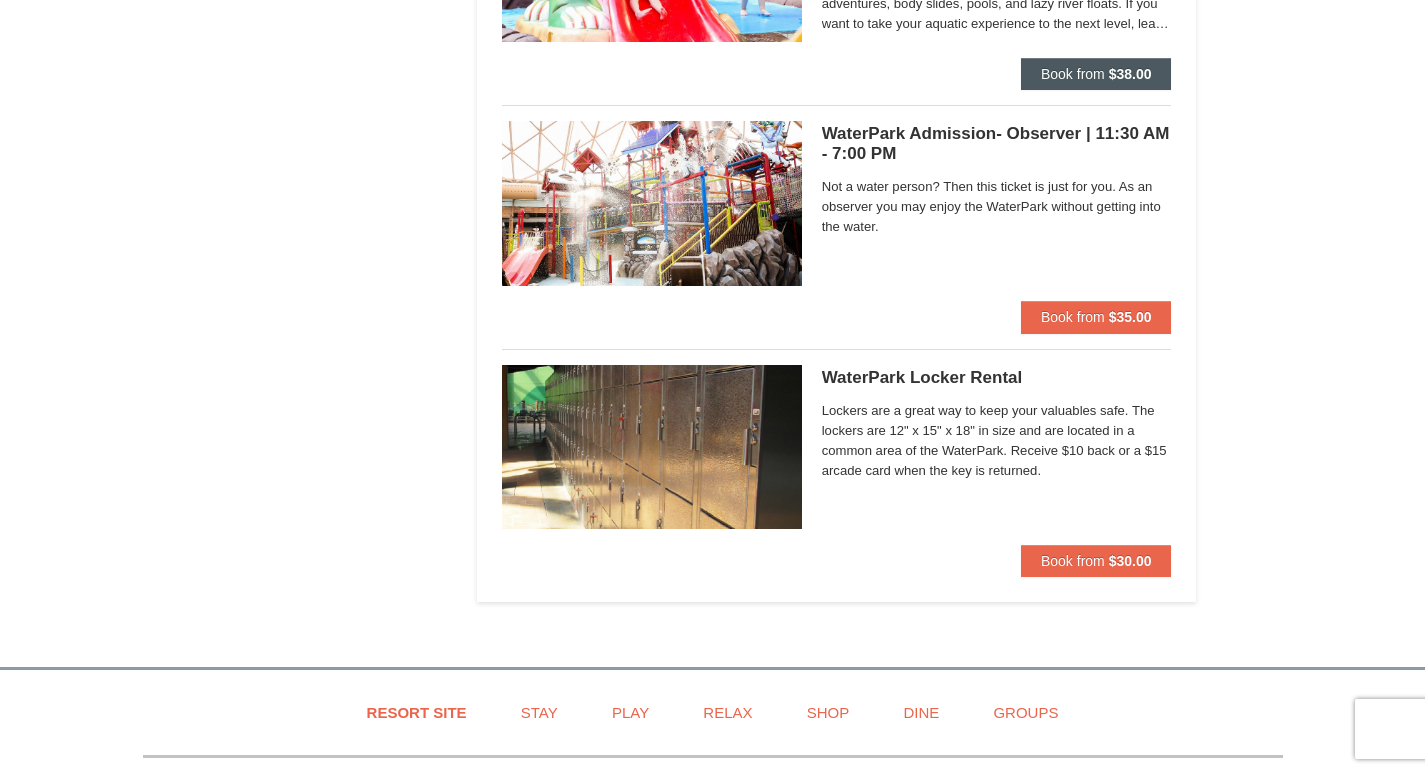 scroll, scrollTop: 2100, scrollLeft: 0, axis: vertical 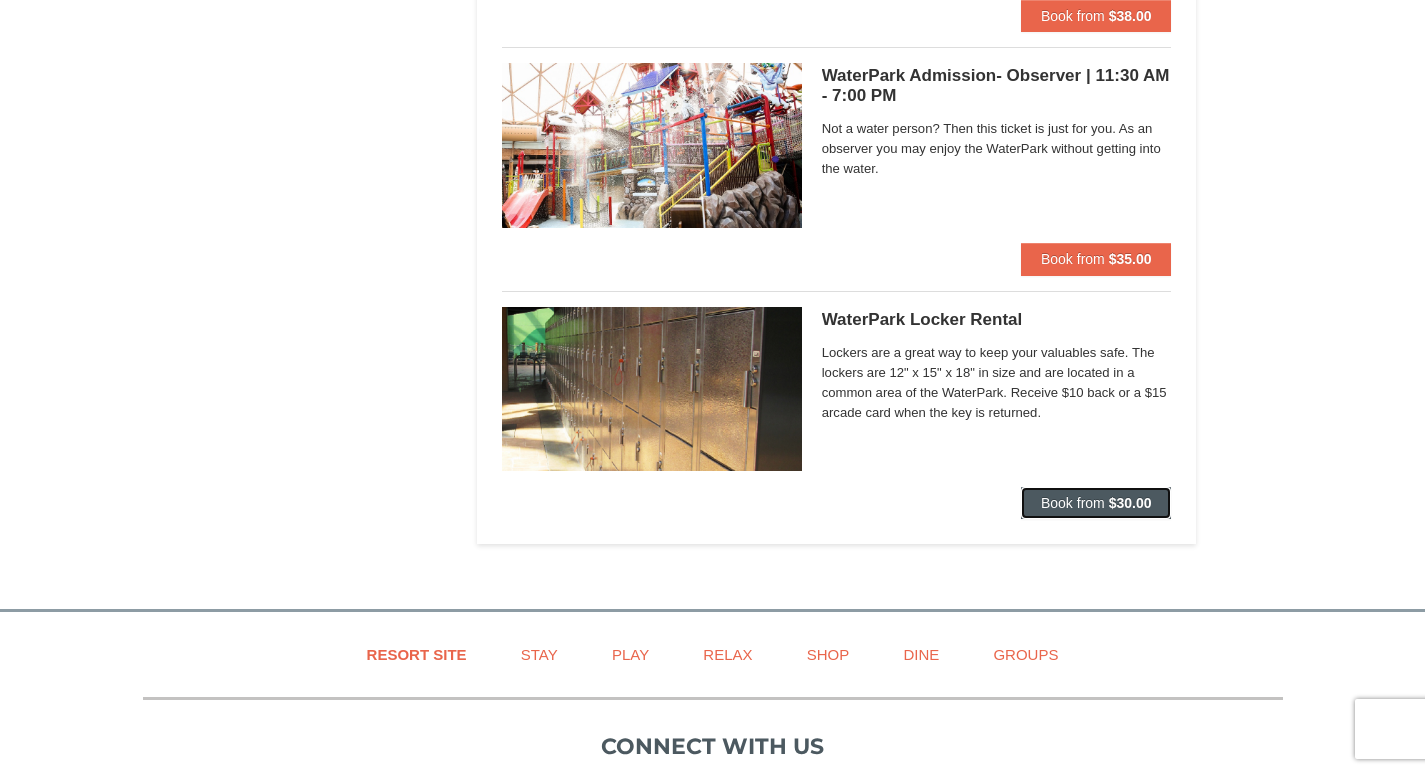 click on "Book from   $30.00" at bounding box center [1096, 503] 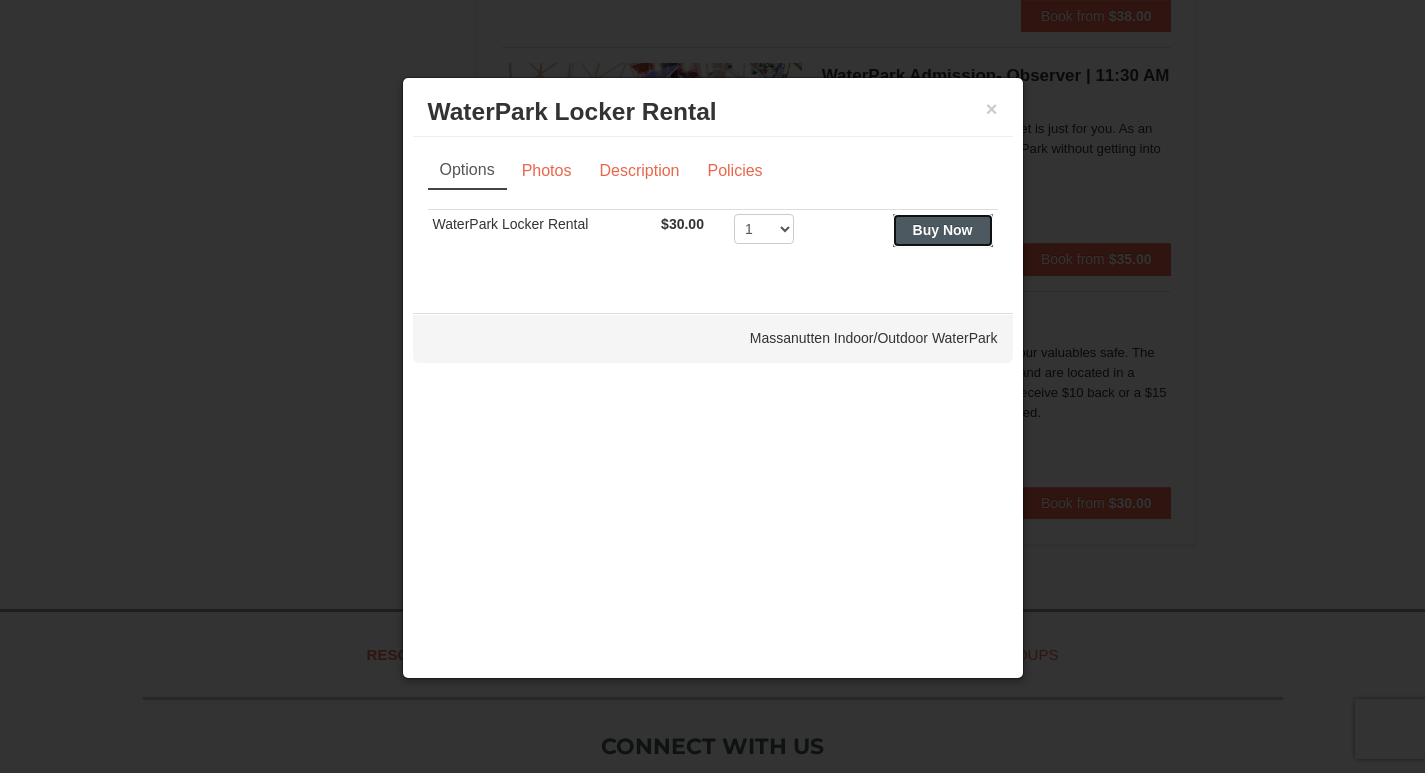 click on "Buy Now" at bounding box center (943, 230) 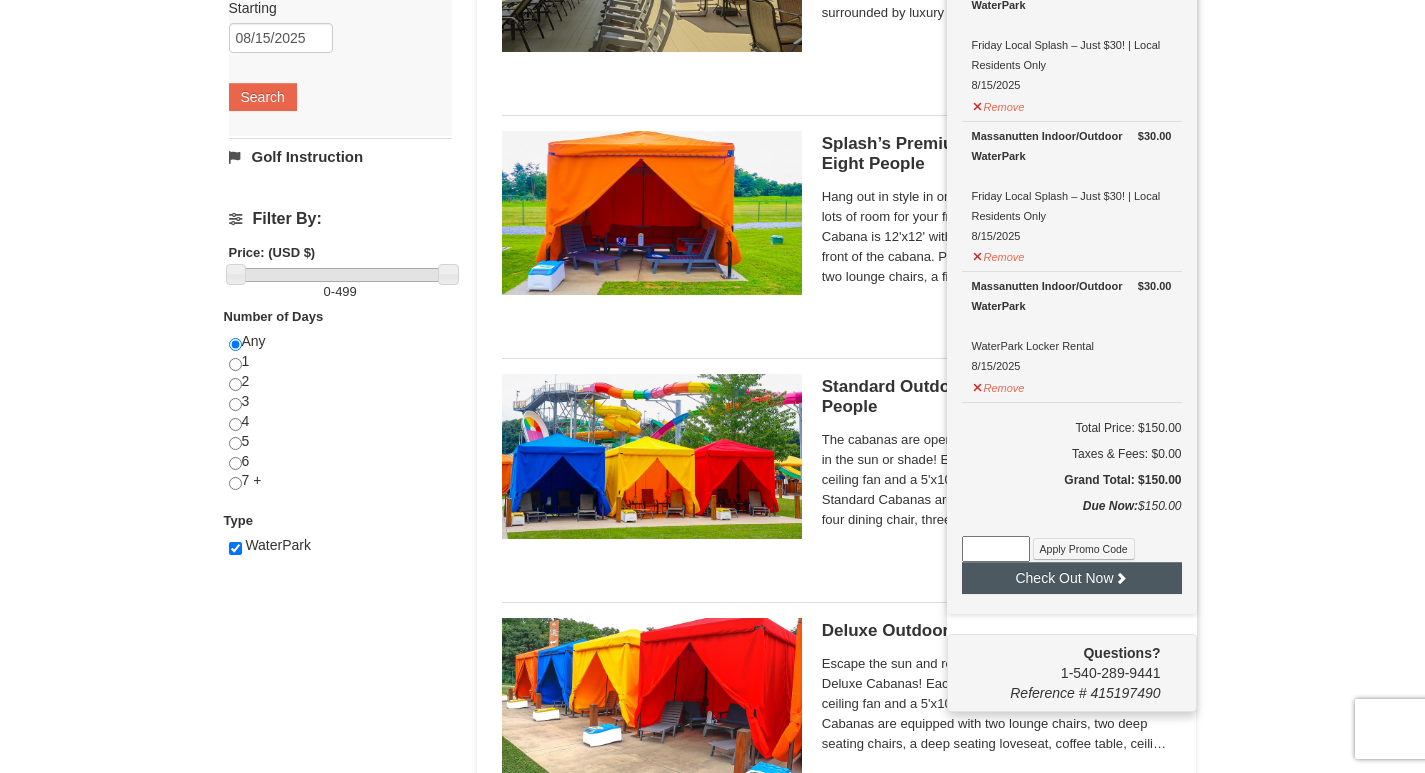 scroll, scrollTop: 606, scrollLeft: 0, axis: vertical 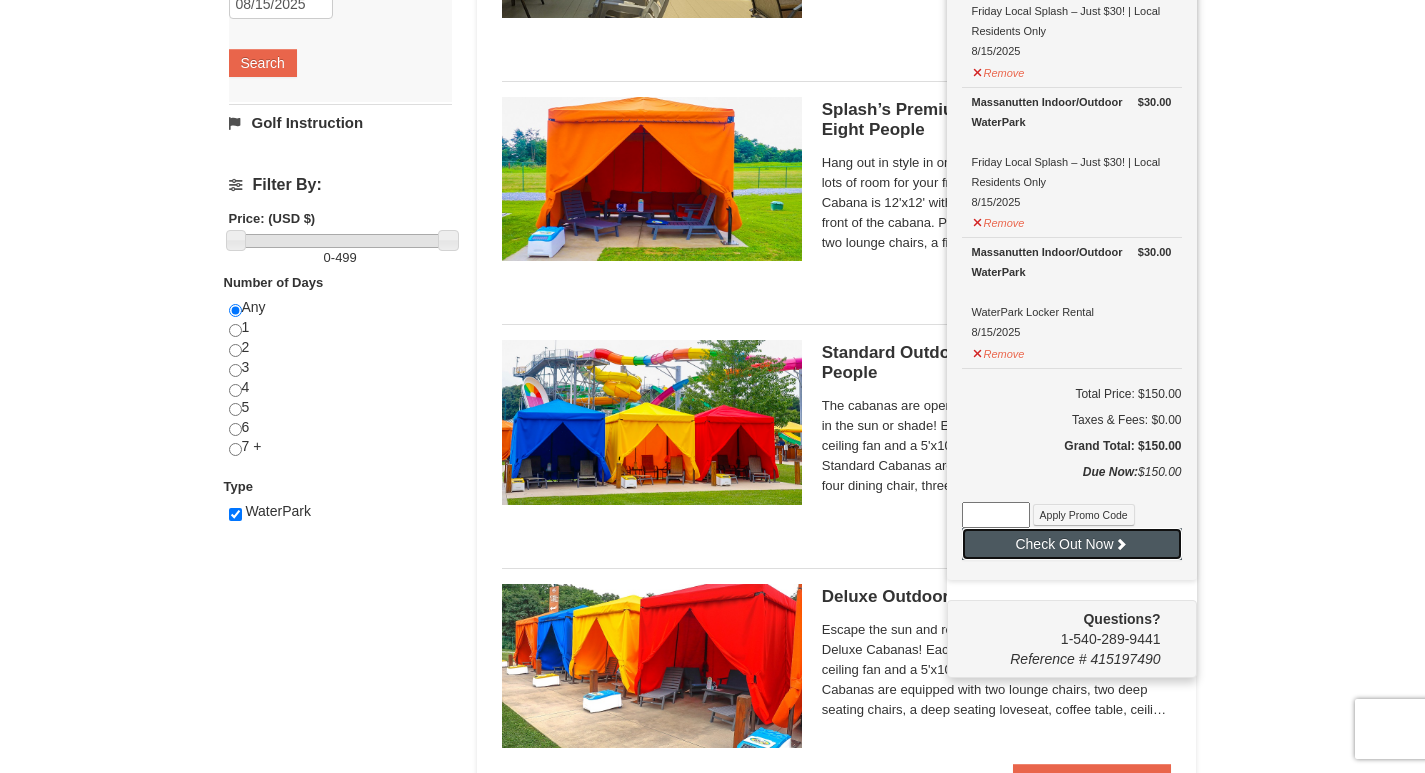 click on "Check Out Now" at bounding box center (1072, 544) 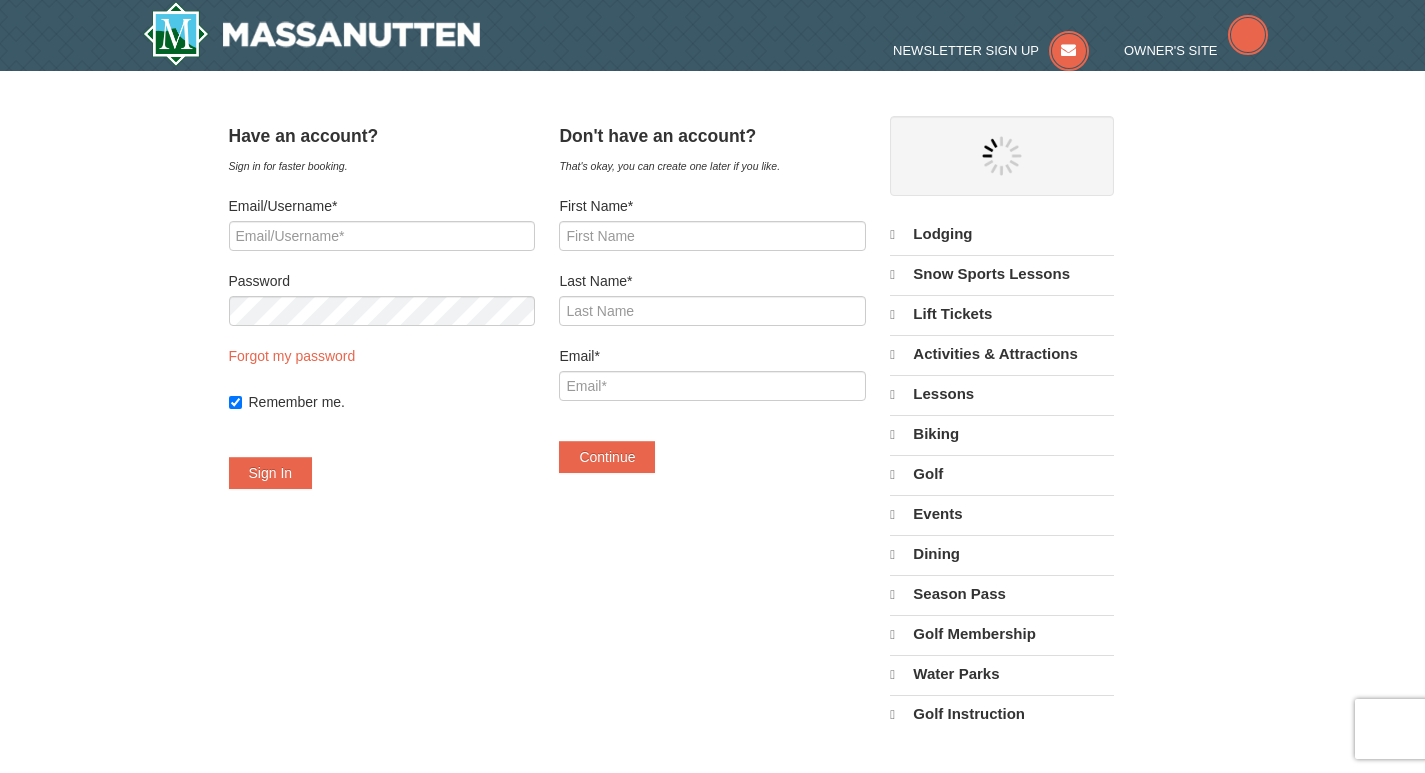 scroll, scrollTop: 0, scrollLeft: 0, axis: both 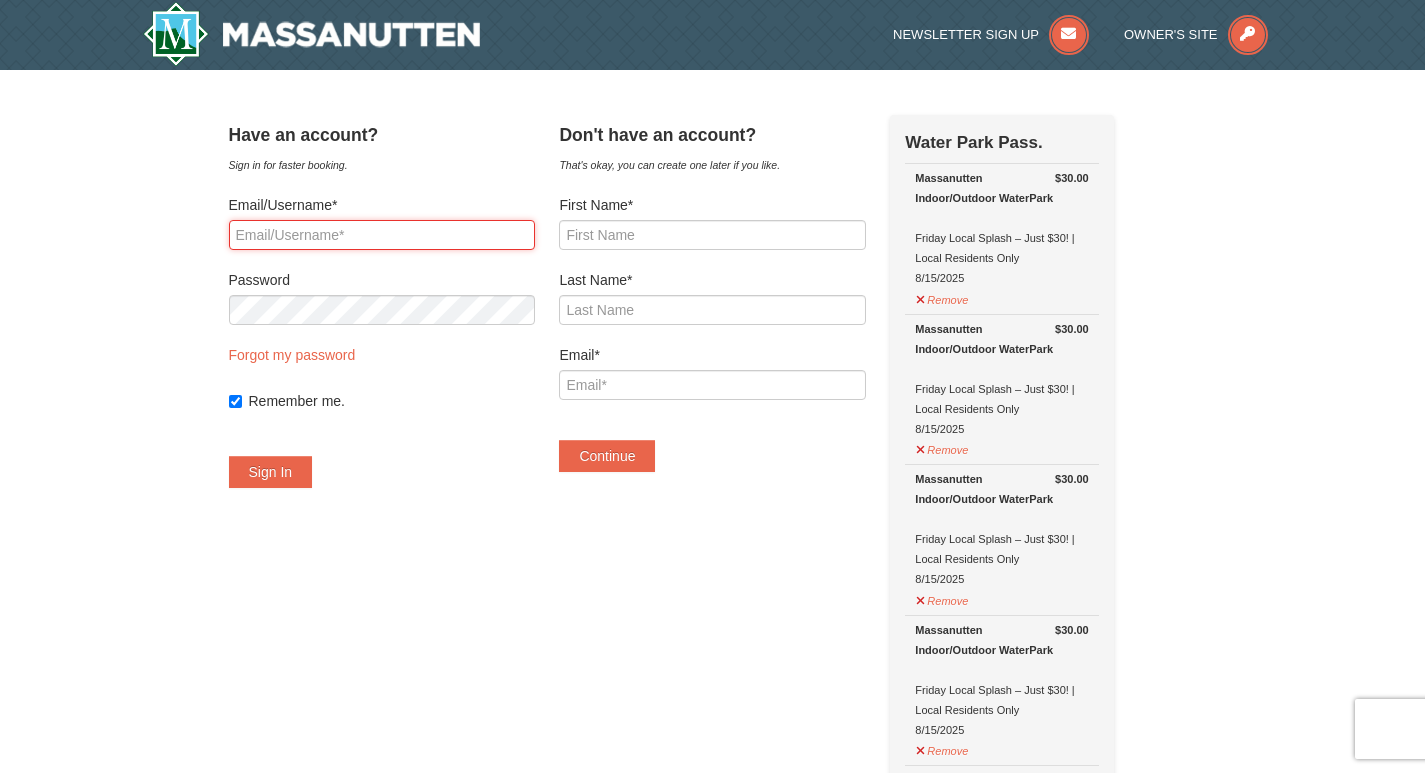 click on "Email/Username*" at bounding box center (382, 235) 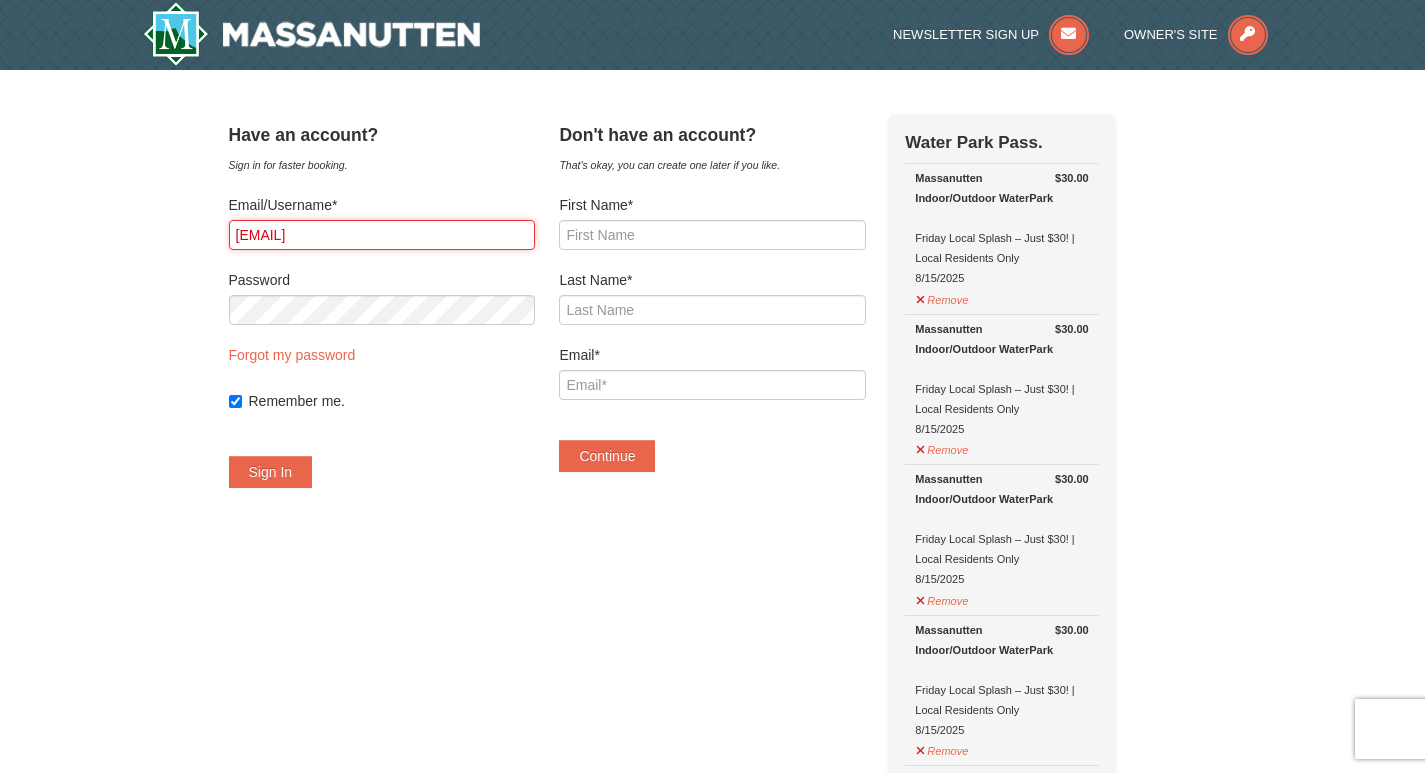 type on "manute12@hotmail.com" 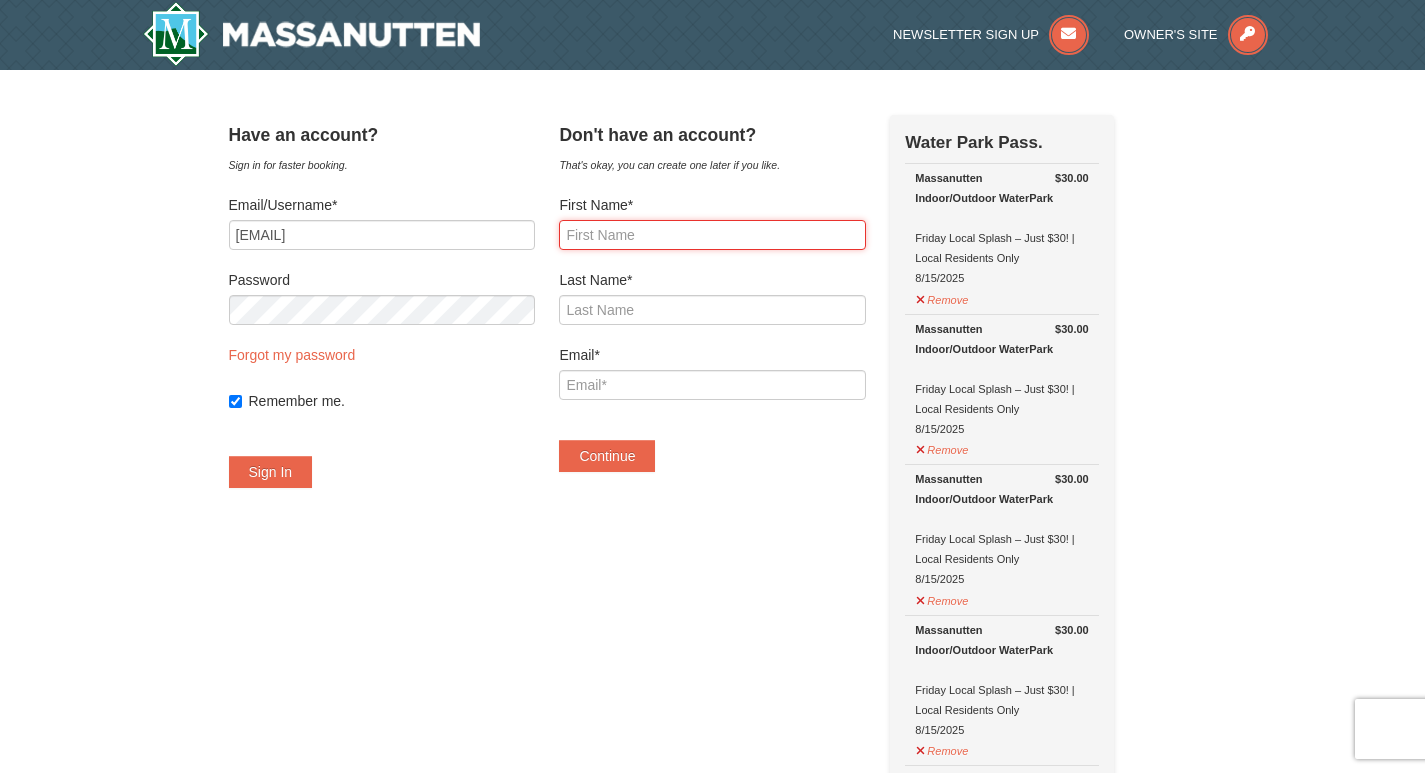 click on "First Name*" at bounding box center [712, 235] 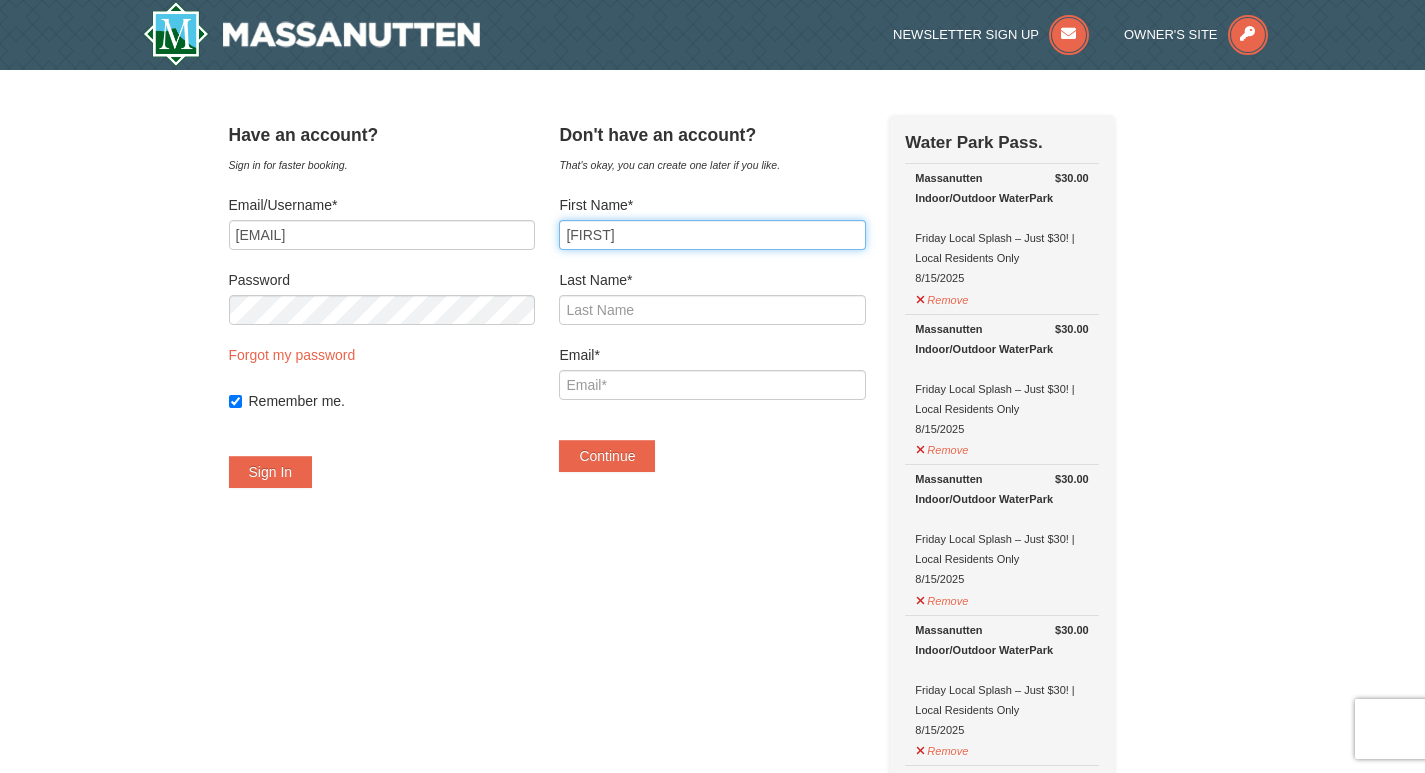 type on "Chris" 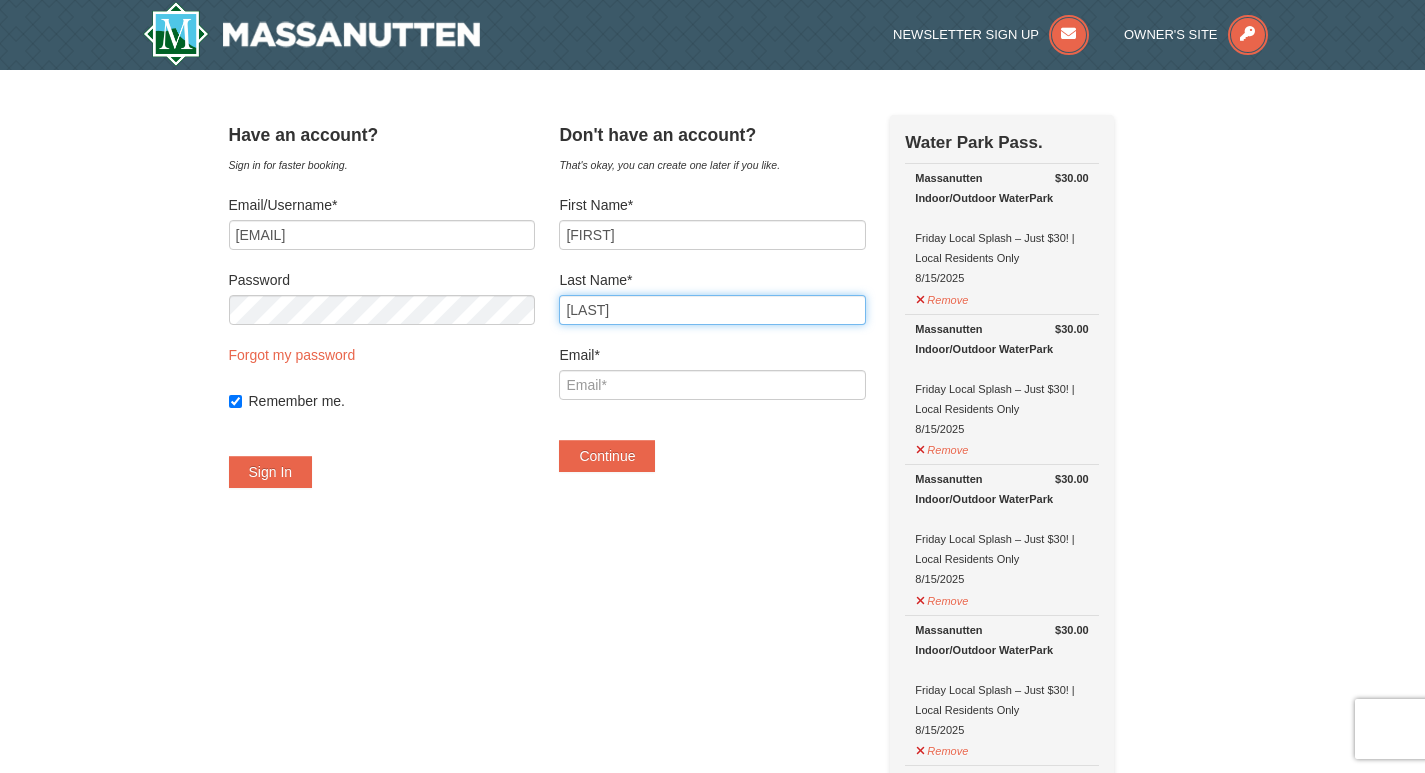 type on "Reedy" 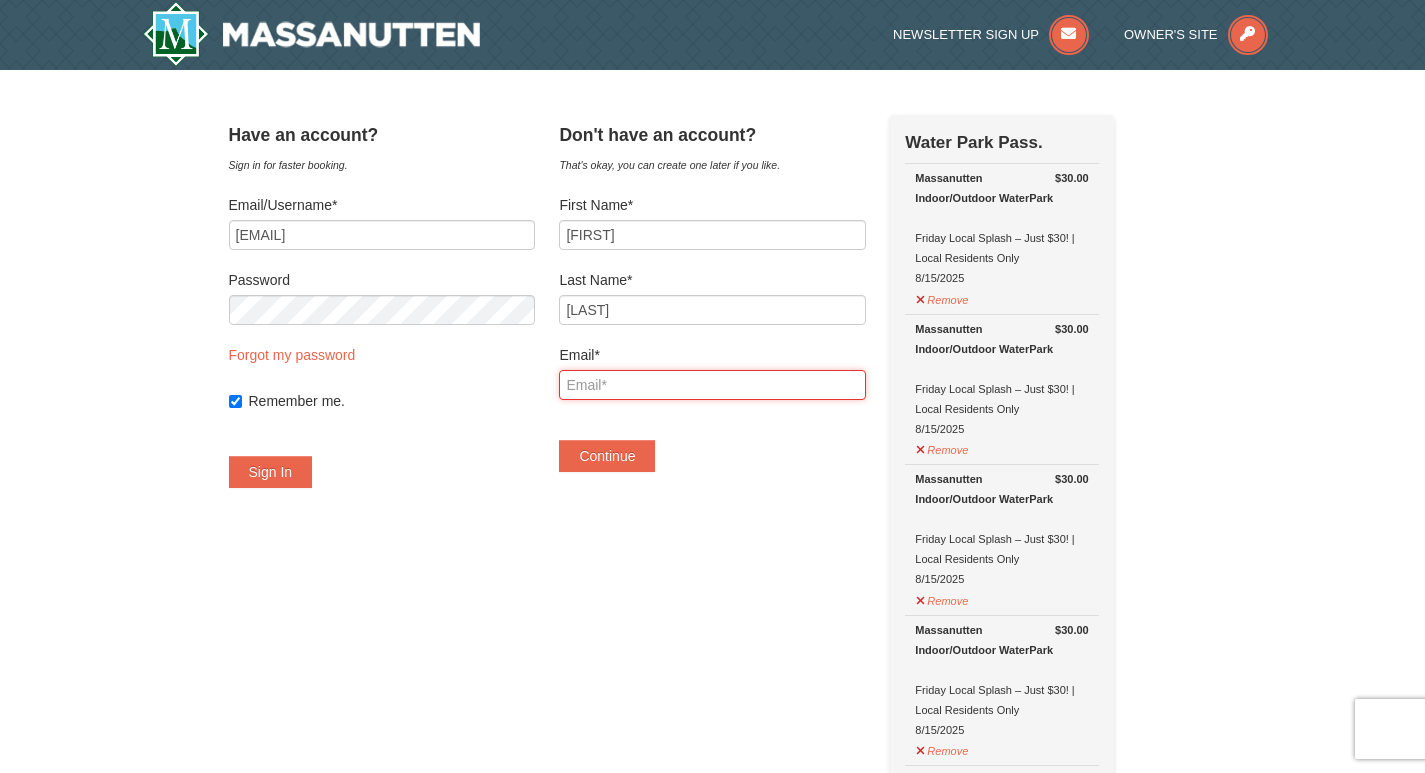 click on "Email*" at bounding box center (712, 385) 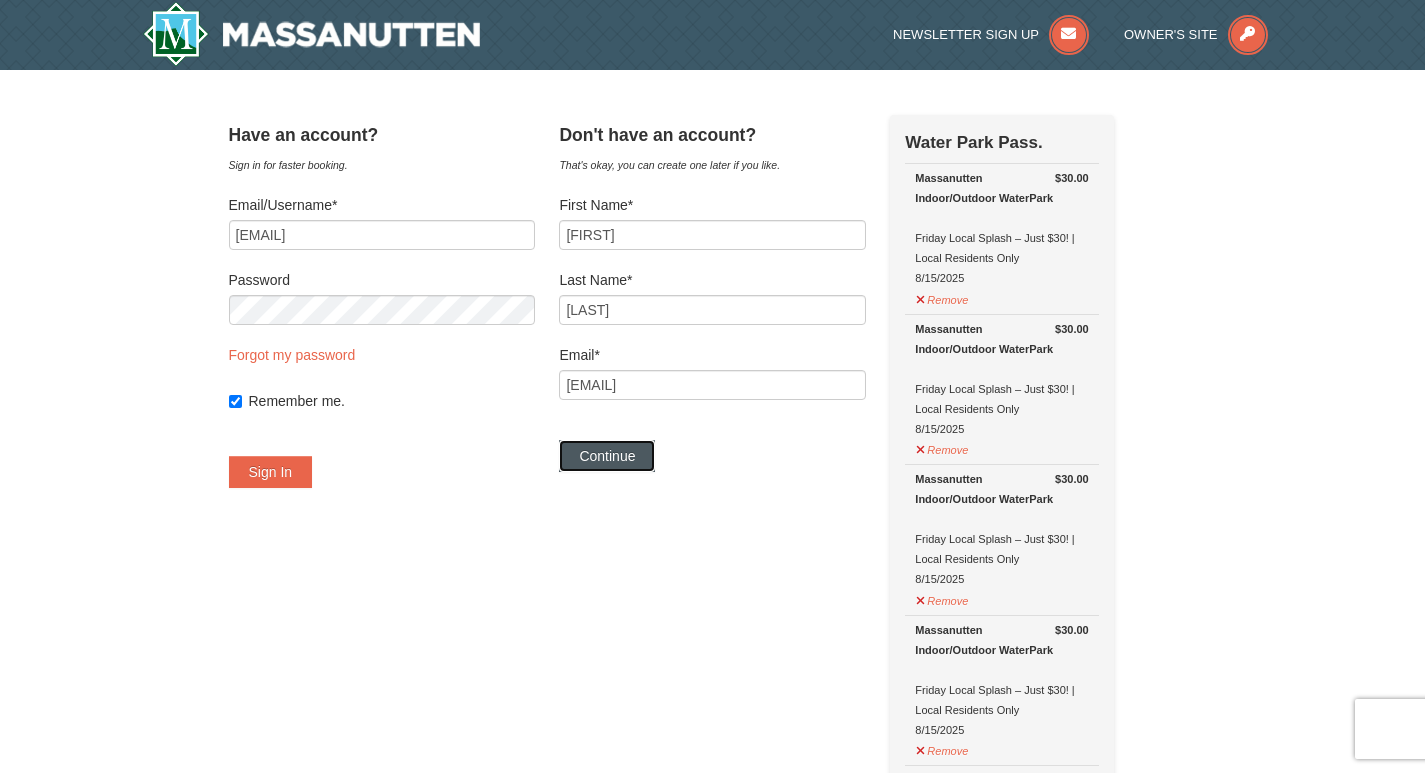 click on "Continue" at bounding box center [607, 456] 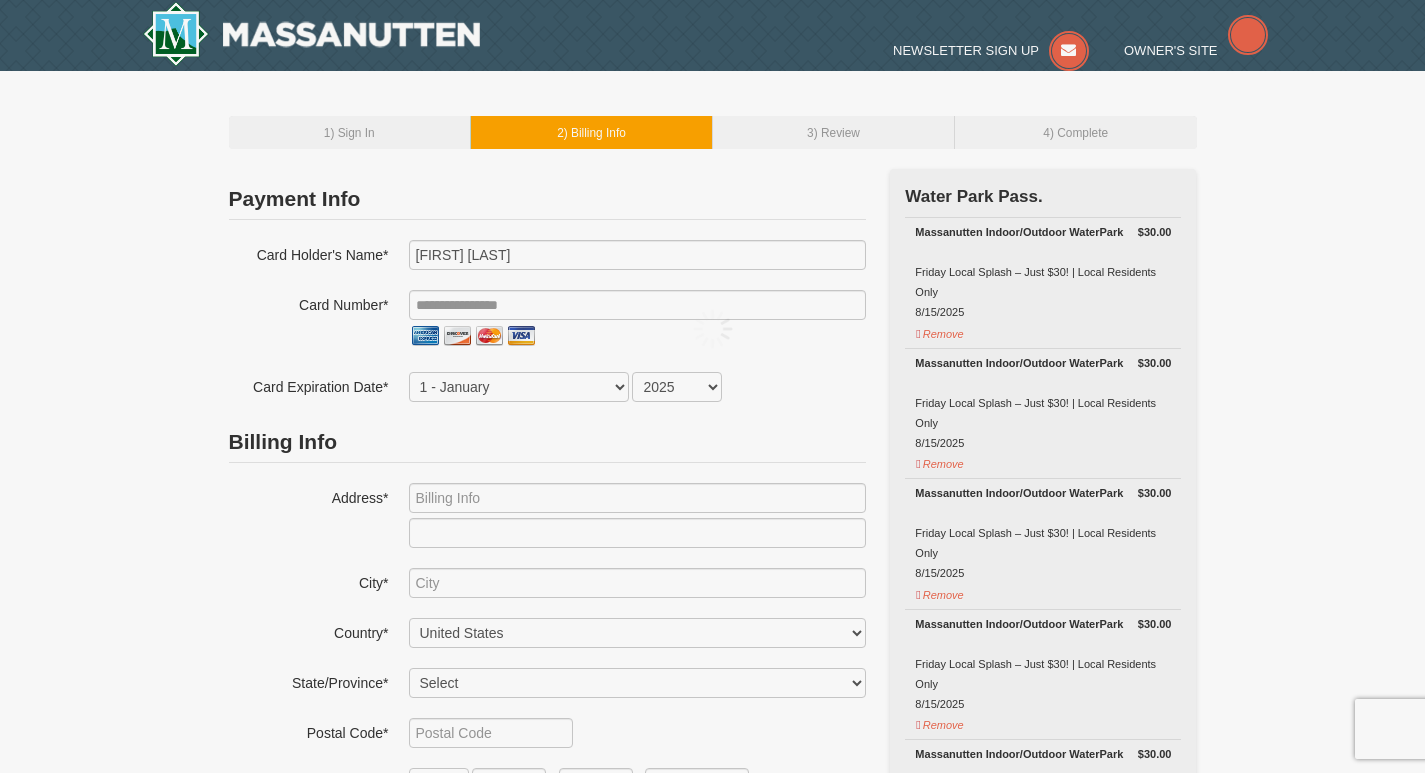 scroll, scrollTop: 0, scrollLeft: 0, axis: both 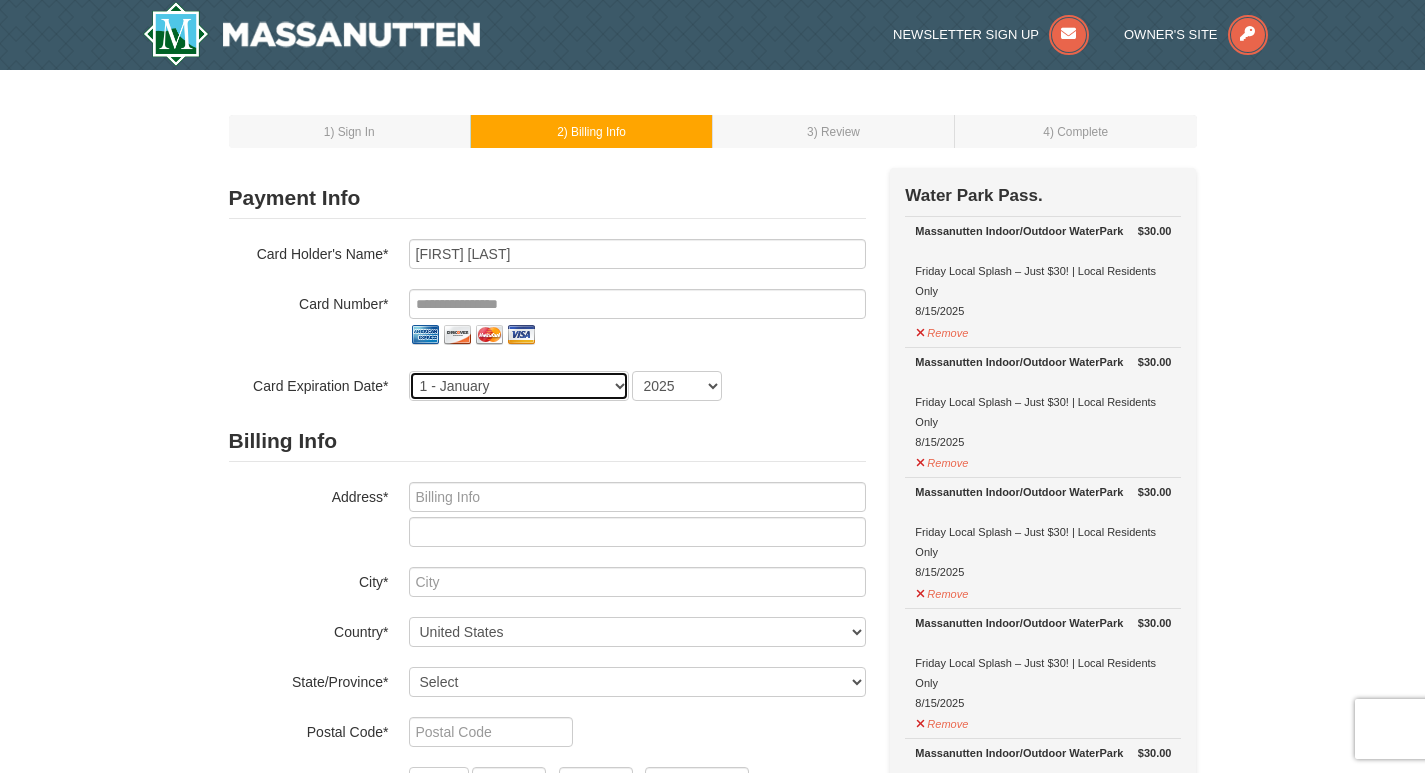 click on "1 - January 2 - February 3 - March 4 - April 5 - May 6 - June 7 - July 8 - August 9 - September 10 - October 11 - November 12 - December" at bounding box center (519, 386) 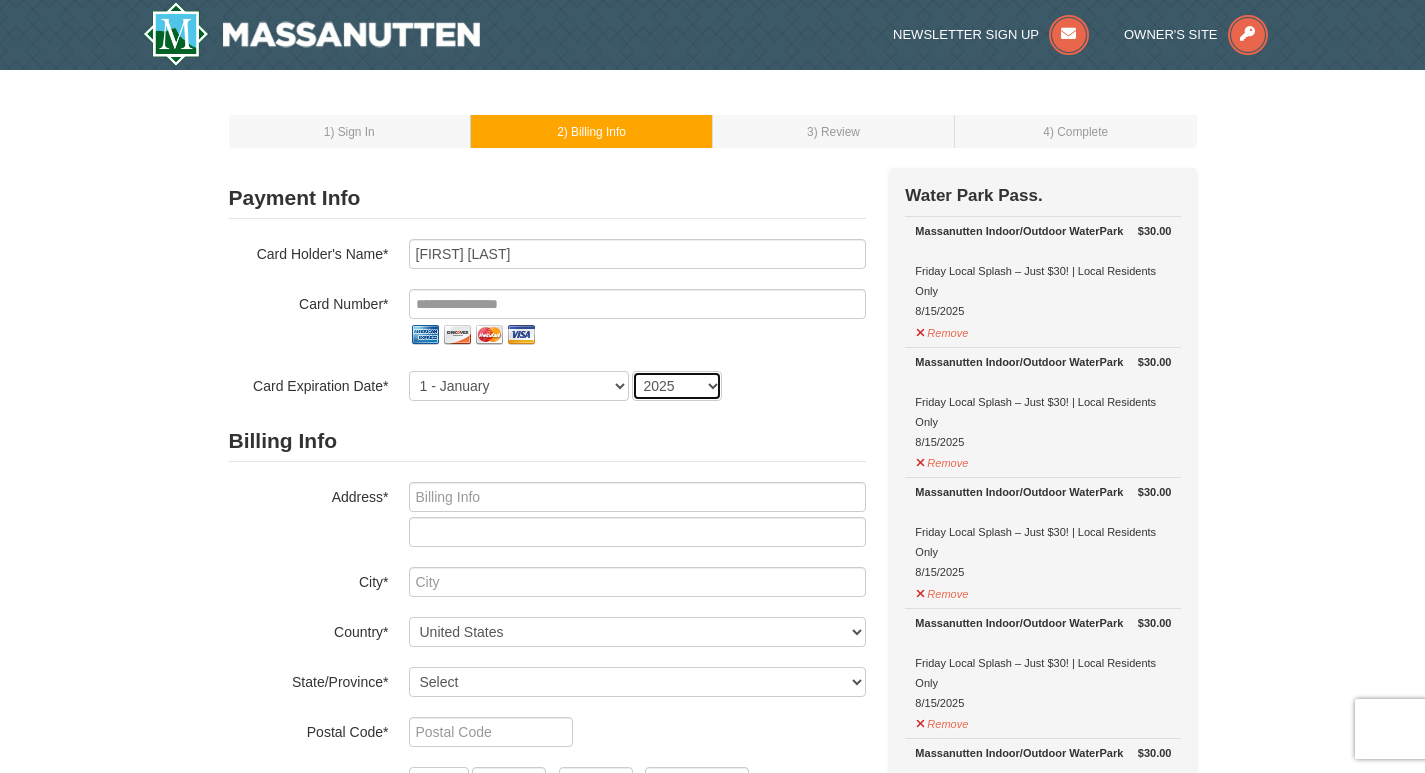 click on "2025 2026 2027 2028 2029 2030 2031 2032 2033 2034" at bounding box center (677, 386) 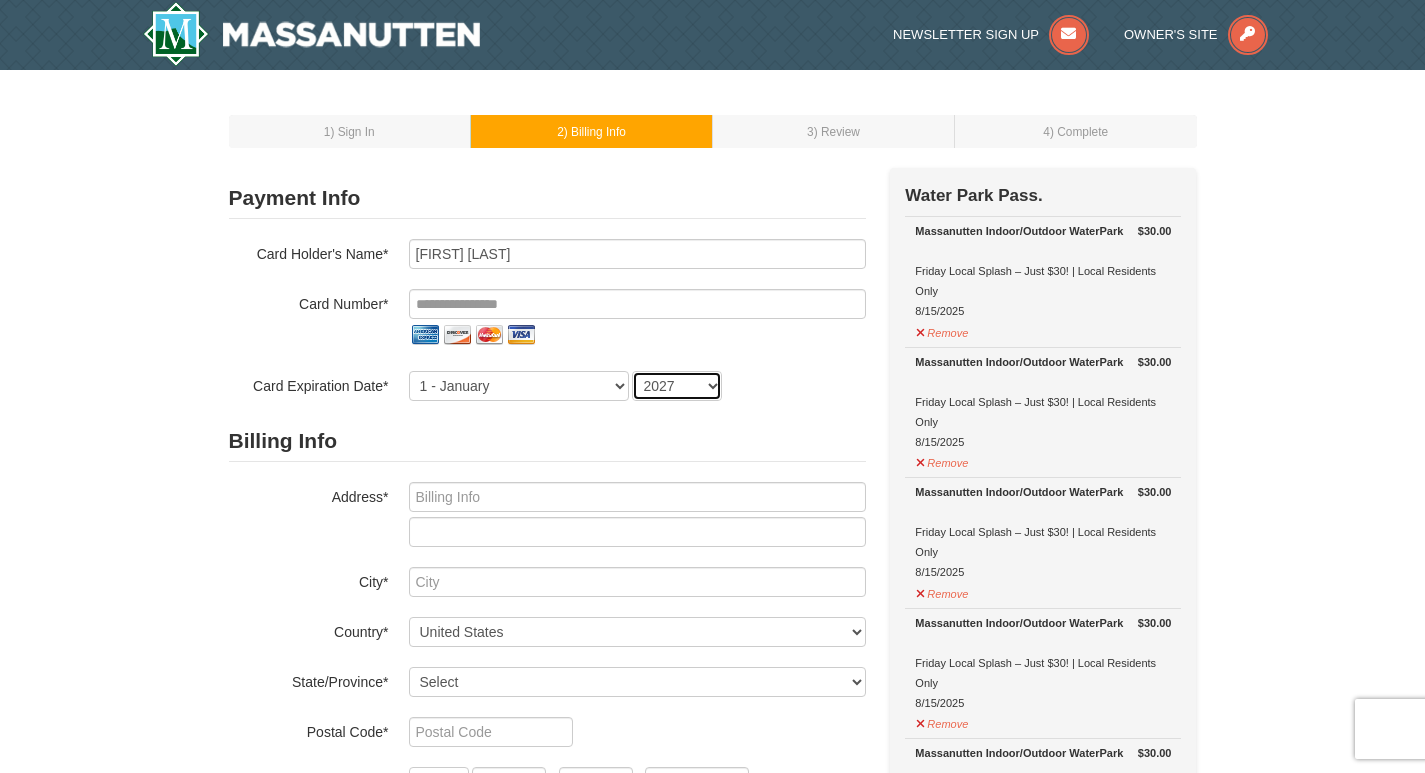 click on "2025 2026 2027 2028 2029 2030 2031 2032 2033 2034" at bounding box center (677, 386) 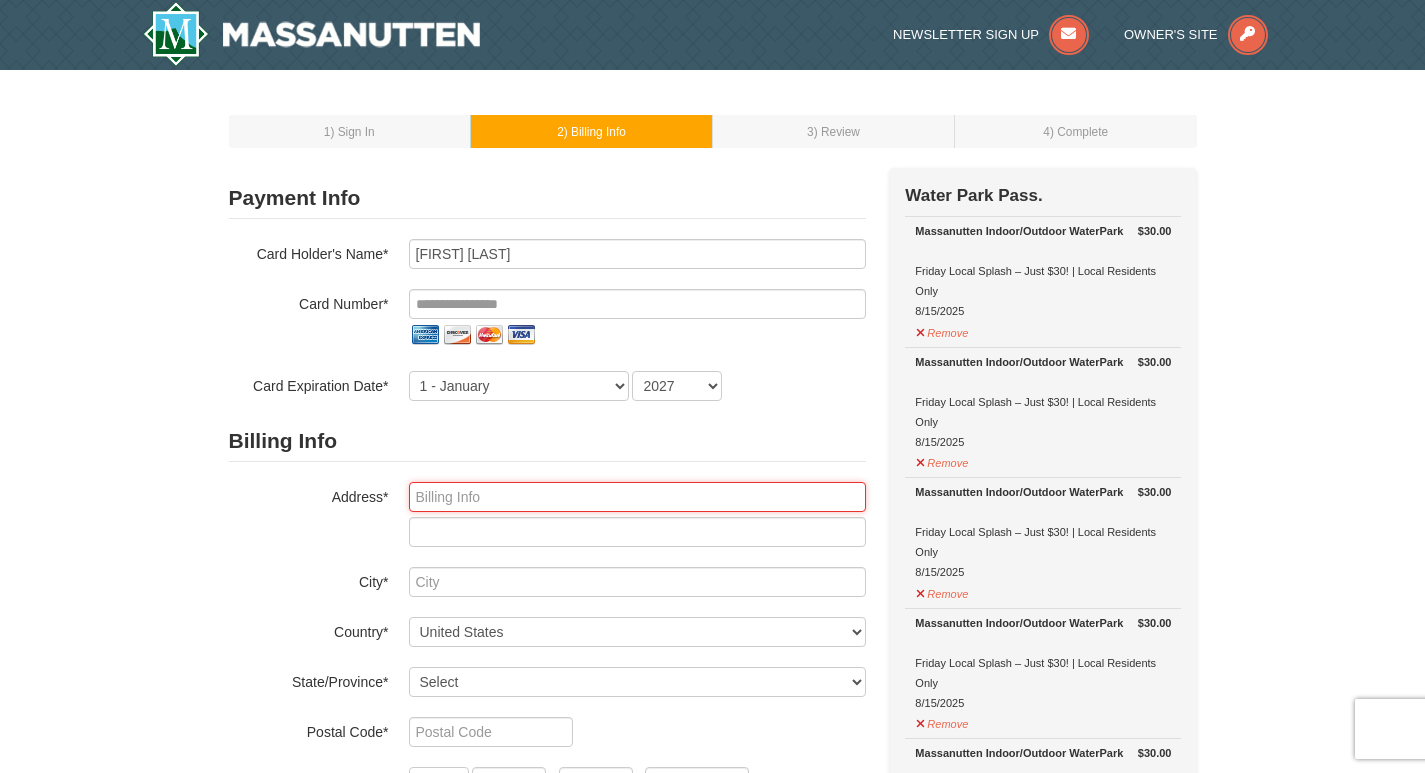 click at bounding box center (637, 497) 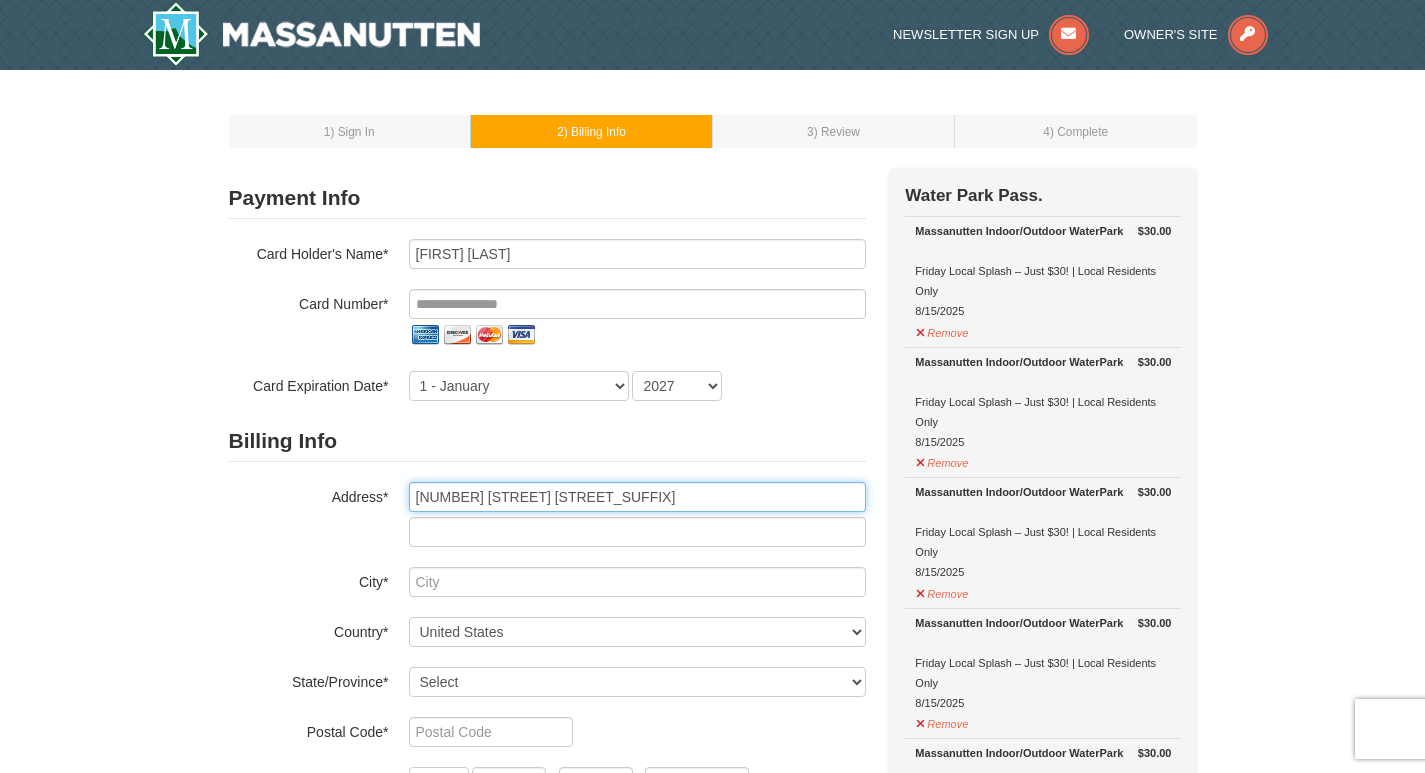 type on "344 West Springbrook Rd" 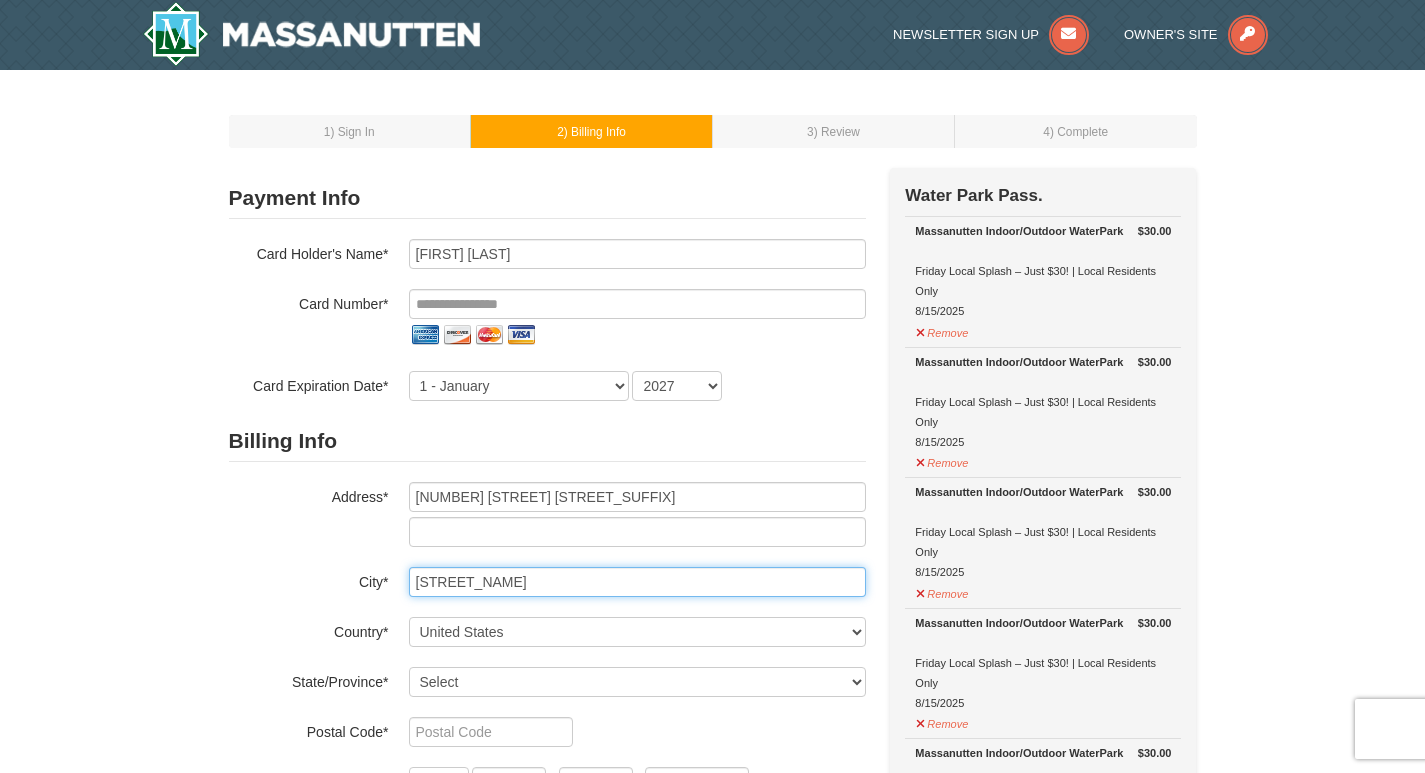 type on "Broadway" 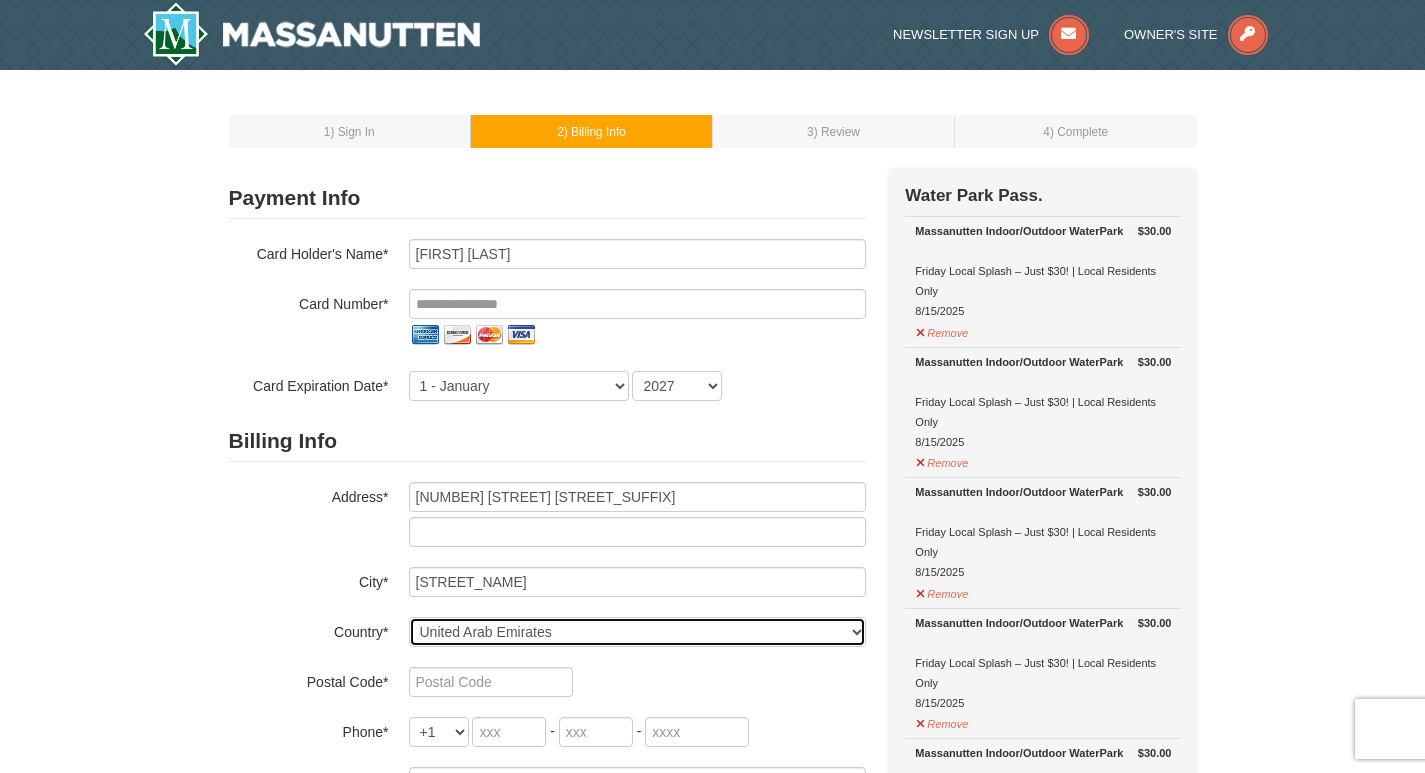 click on "----- Select ------ Afghanistan Åland Islands Albania Algeria American Samoa Andorra Angola Anguilla Antarctica Antigua and Barbuda Argentina Armenia Aruba Australia Austria Azerbaijan Bahamas Bahrain Bangladesh Barbados Belarus Belgium Belize Benin Bermuda Bhutan Bolivia Bosnia and Herzegovina Botswana Bouvet Island Brazil British Indian Ocean Territory Brunei Darussalam Bulgaria Burkina Faso Burundi Cambodia Cameroon Canada Cape Verde Cayman Islands Central African Republic Chad Chile China Christmas Island Cocos (Keeling) Islands Colombia Comoros Congo Congo, The Democratic Republic of the Cook Islands Costa Rica Croatia Cuba Cyprus Czech Republic Denmark Djibouti Dominica Dominican Republic East Timor Ecuador Egypt El Salvador Equatorial Guinea Eritrea Estonia Ethiopia Falkland Islands (Malvinas) Faroe Islands Fiji Finland France French Guiana French Polynesia French Southern Territories Gabon Gambia Georgia Germany Ghana Gibraltar Greece Greenland Grenada Guadeloupe Guam" at bounding box center [637, 632] 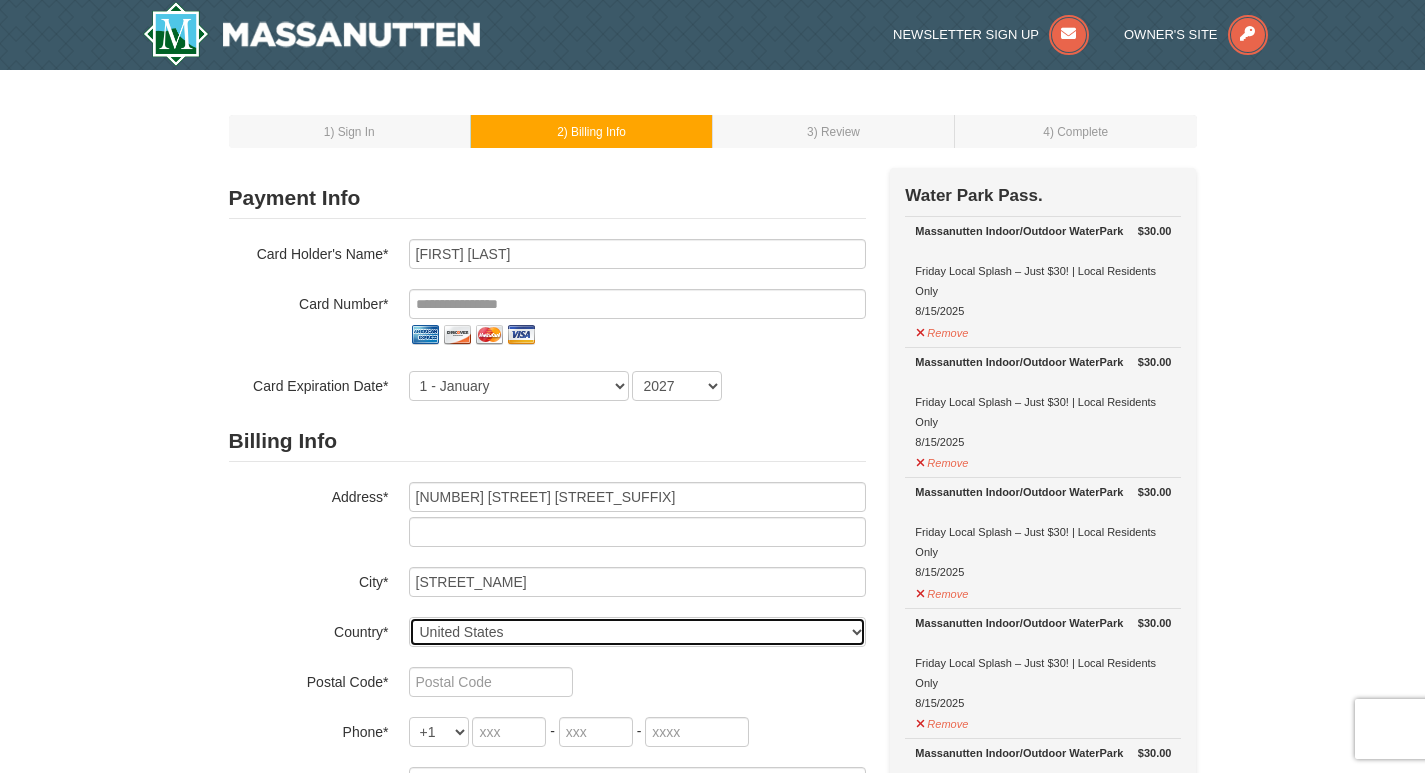 click on "----- Select ------ Afghanistan Åland Islands Albania Algeria American Samoa Andorra Angola Anguilla Antarctica Antigua and Barbuda Argentina Armenia Aruba Australia Austria Azerbaijan Bahamas Bahrain Bangladesh Barbados Belarus Belgium Belize Benin Bermuda Bhutan Bolivia Bosnia and Herzegovina Botswana Bouvet Island Brazil British Indian Ocean Territory Brunei Darussalam Bulgaria Burkina Faso Burundi Cambodia Cameroon Canada Cape Verde Cayman Islands Central African Republic Chad Chile China Christmas Island Cocos (Keeling) Islands Colombia Comoros Congo Congo, The Democratic Republic of the Cook Islands Costa Rica Croatia Cuba Cyprus Czech Republic Denmark Djibouti Dominica Dominican Republic East Timor Ecuador Egypt El Salvador Equatorial Guinea Eritrea Estonia Ethiopia Falkland Islands (Malvinas) Faroe Islands Fiji Finland France French Guiana French Polynesia French Southern Territories Gabon Gambia Georgia Germany Ghana Gibraltar Greece Greenland Grenada Guadeloupe Guam" at bounding box center [637, 632] 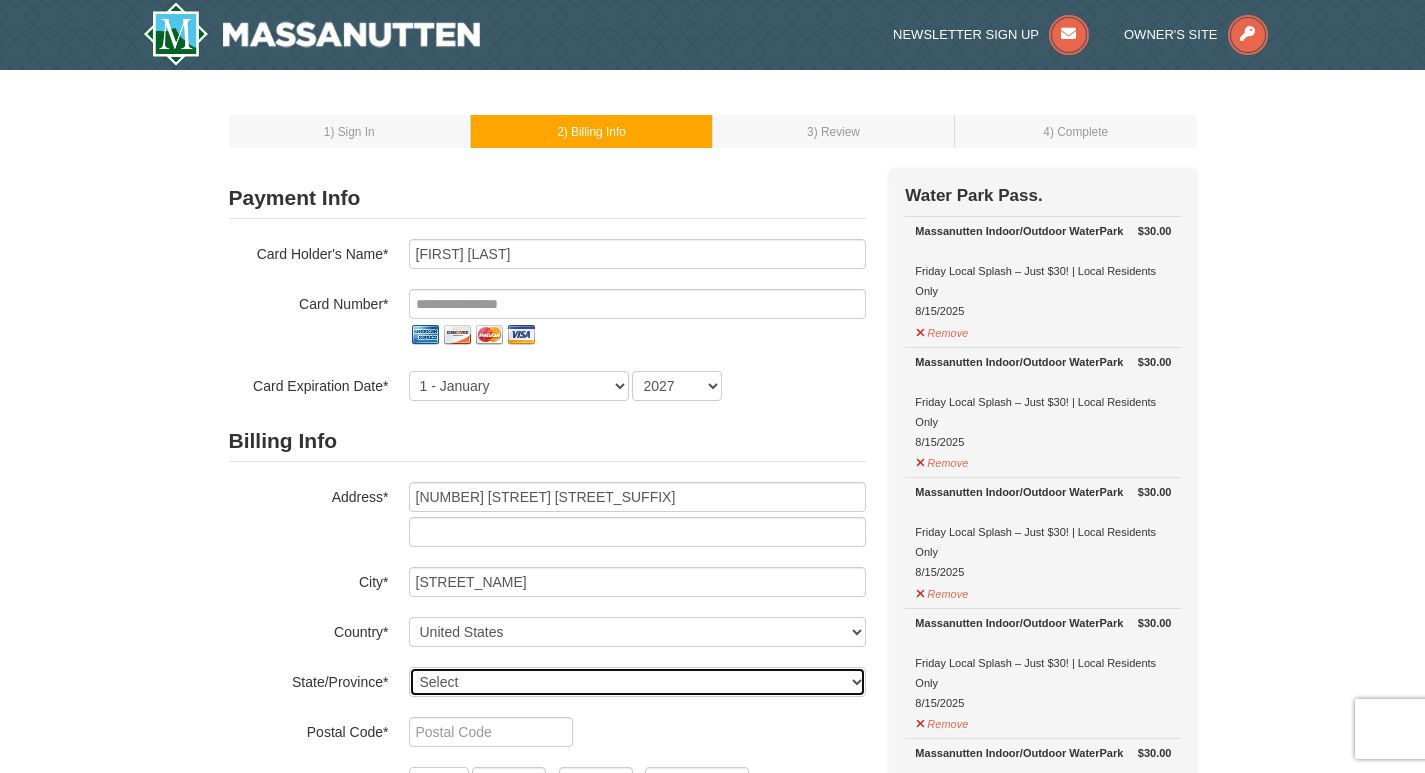 click on "Select Alabama Alaska American Samoa Arizona Arkansas California Colorado Connecticut Delaware District Of Columbia Federated States Of Micronesia Florida Georgia Guam Hawaii Idaho Illinois Indiana Iowa Kansas Kentucky Louisiana Maine Marshall Islands Maryland Massachusetts Michigan Minnesota Mississippi Missouri Montana Nebraska Nevada New Hampshire New Jersey New Mexico New York North Carolina North Dakota Northern Mariana Islands Ohio Oklahoma Oregon Palau Pennsylvania Puerto Rico Rhode Island South Carolina South Dakota Tennessee Texas Utah Vermont Virgin Islands Virginia Washington West Virginia Wisconsin Wyoming" at bounding box center (637, 682) 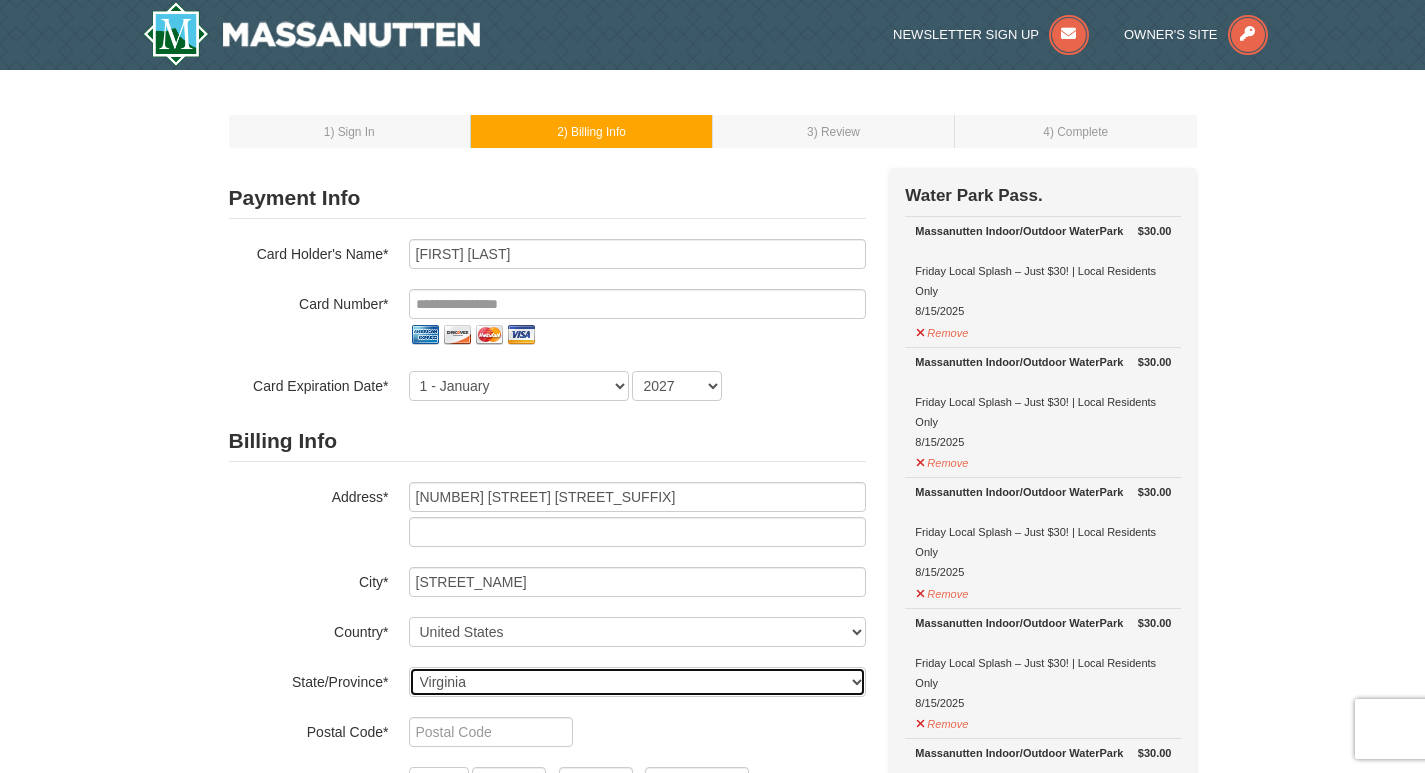 click on "Select Alabama Alaska American Samoa Arizona Arkansas California Colorado Connecticut Delaware District Of Columbia Federated States Of Micronesia Florida Georgia Guam Hawaii Idaho Illinois Indiana Iowa Kansas Kentucky Louisiana Maine Marshall Islands Maryland Massachusetts Michigan Minnesota Mississippi Missouri Montana Nebraska Nevada New Hampshire New Jersey New Mexico New York North Carolina North Dakota Northern Mariana Islands Ohio Oklahoma Oregon Palau Pennsylvania Puerto Rico Rhode Island South Carolina South Dakota Tennessee Texas Utah Vermont Virgin Islands Virginia Washington West Virginia Wisconsin Wyoming" at bounding box center (637, 682) 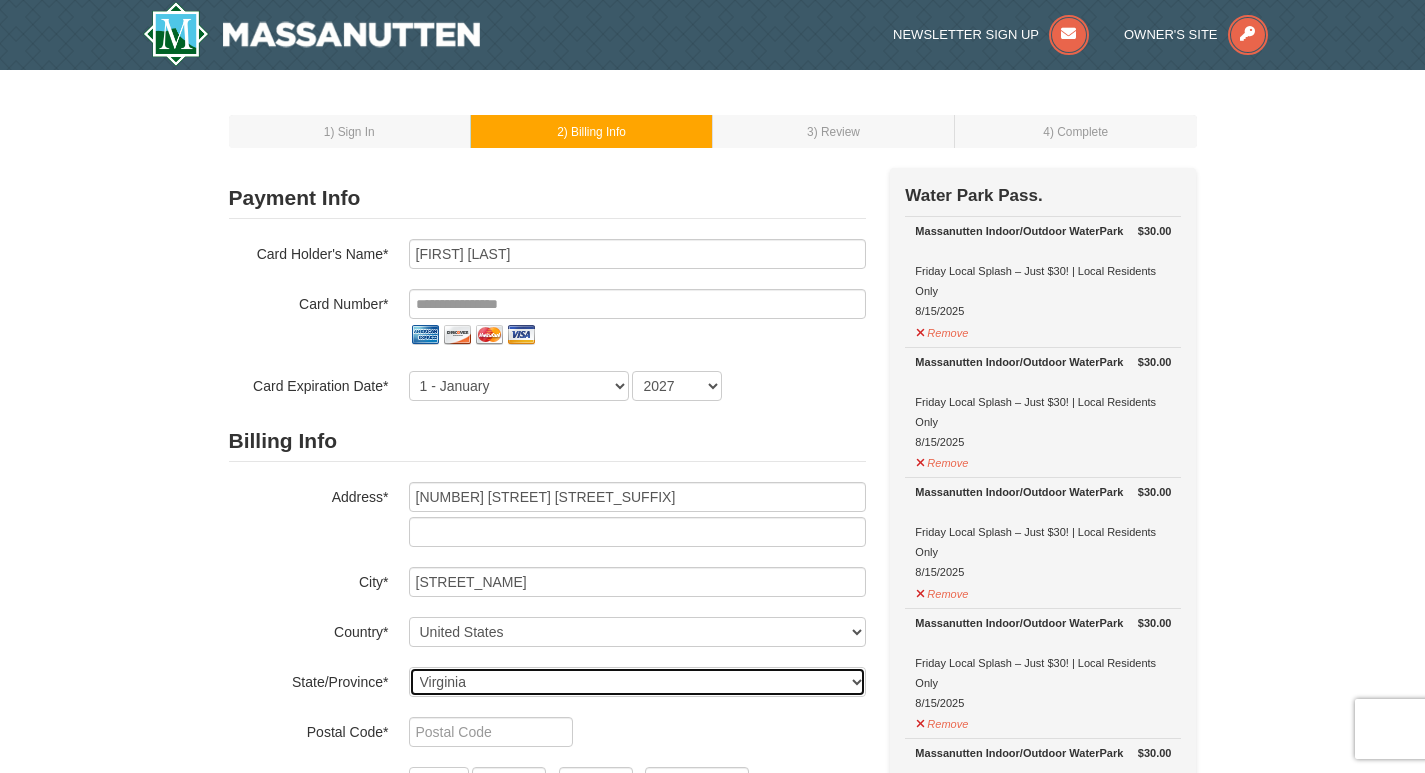 scroll, scrollTop: 100, scrollLeft: 0, axis: vertical 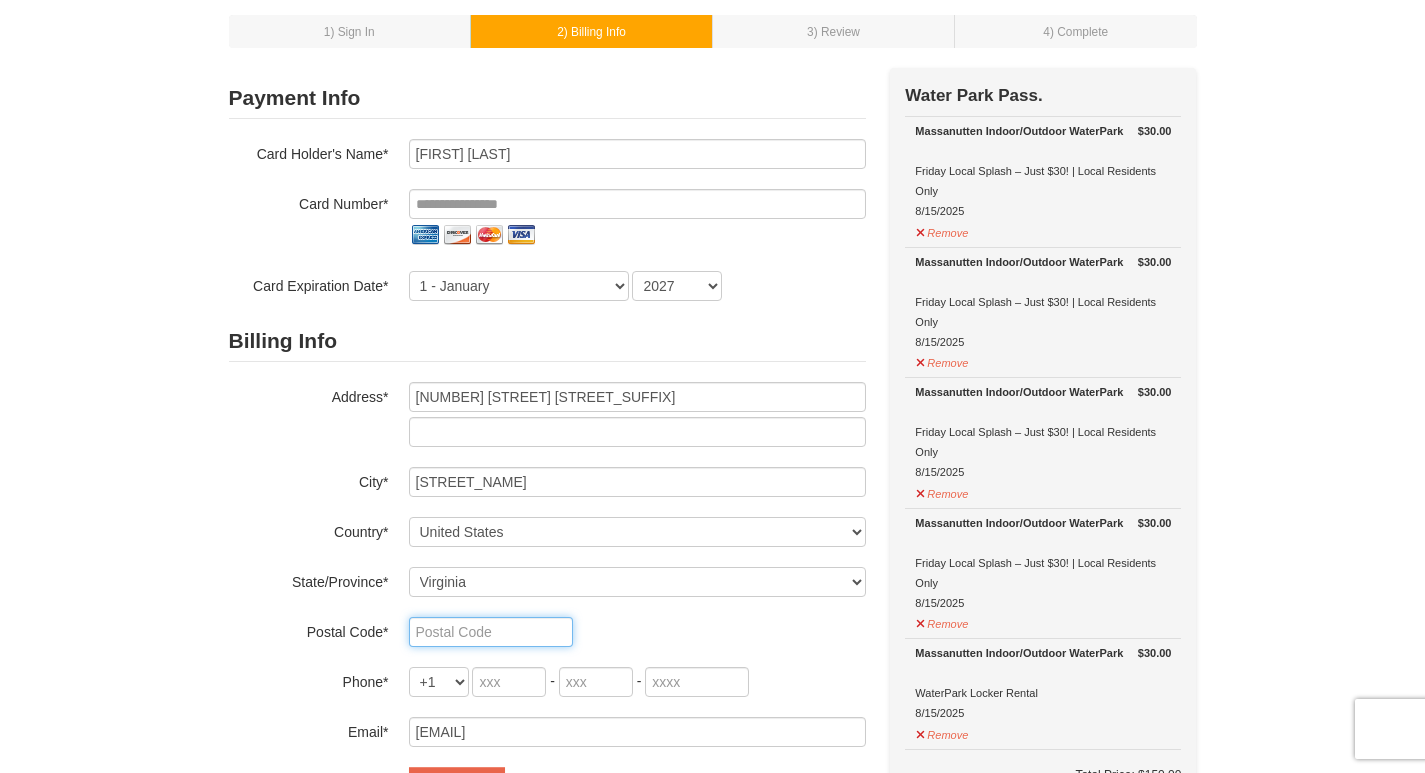 click at bounding box center [491, 632] 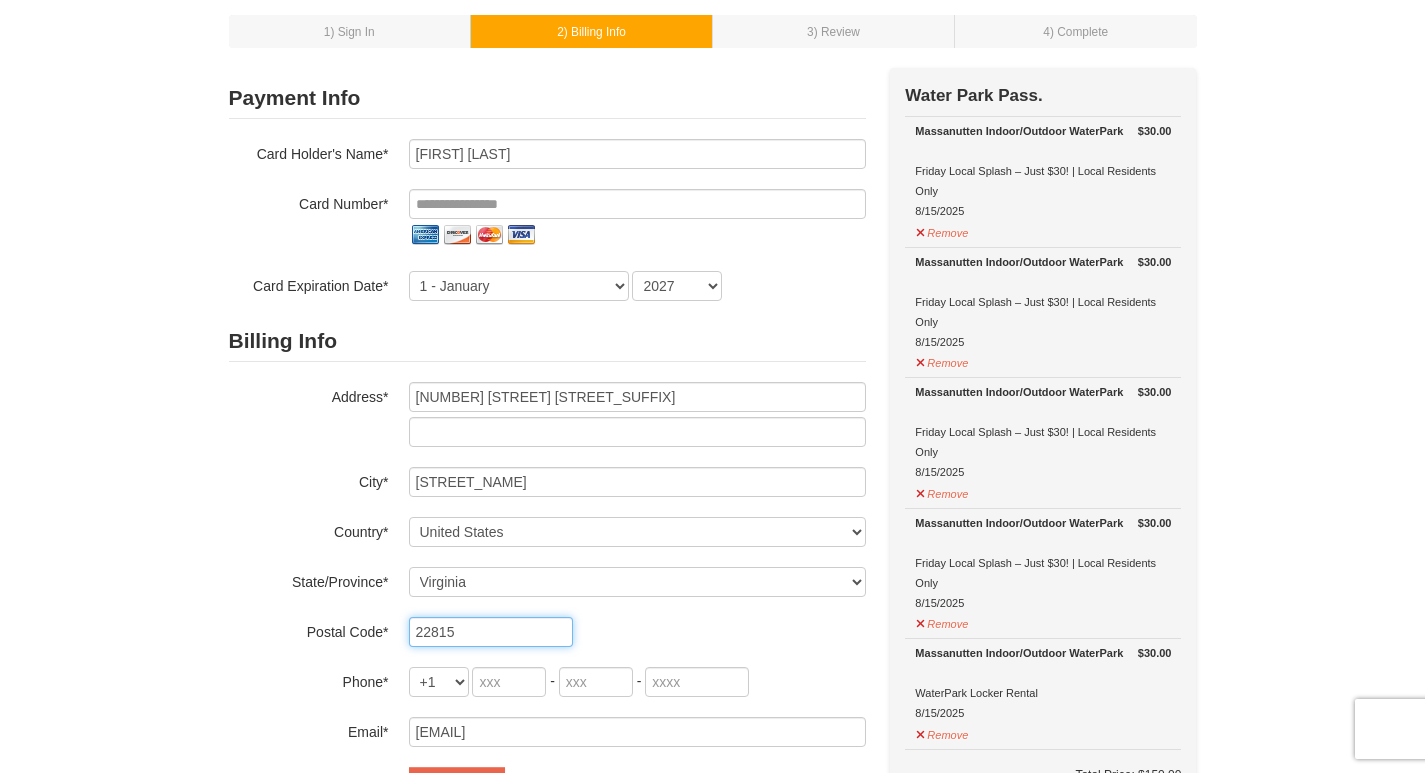 type on "22815" 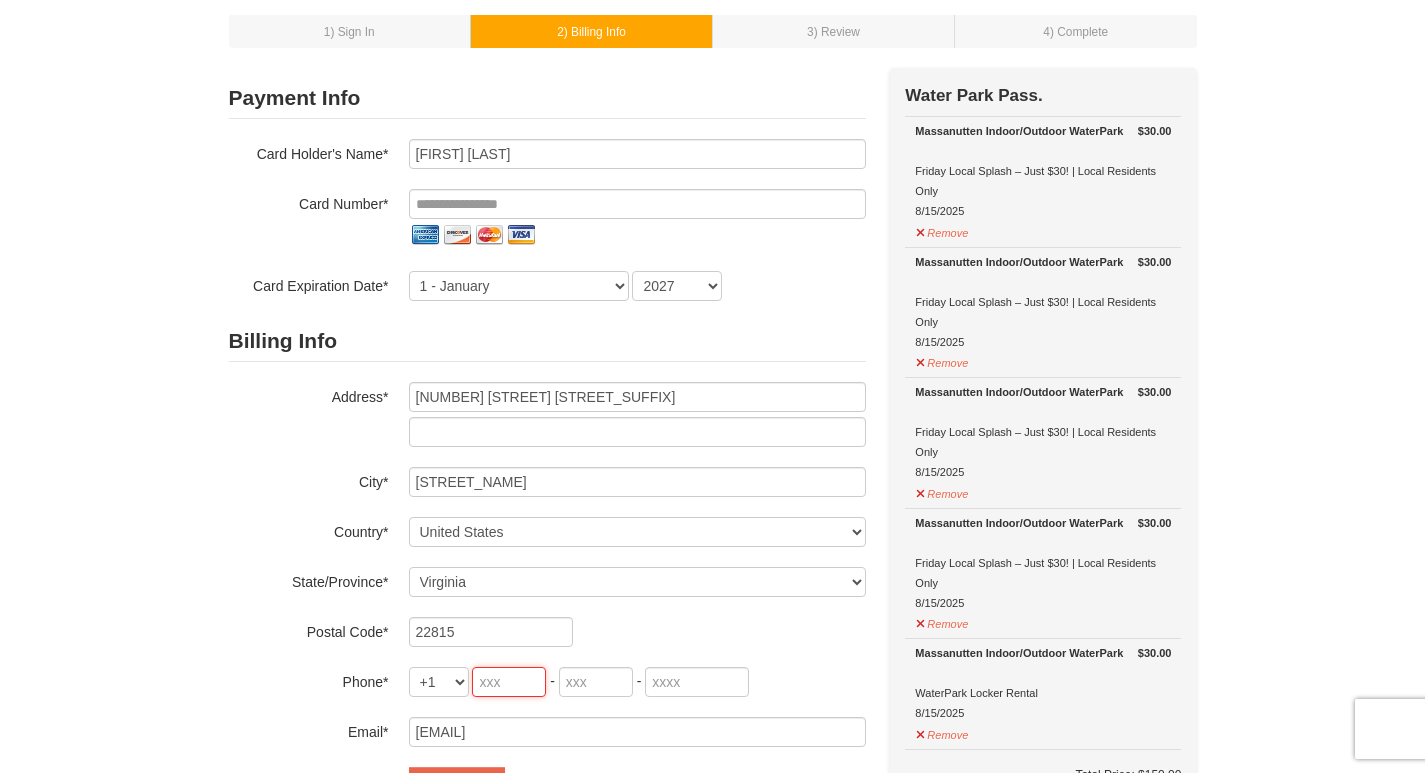 click at bounding box center (509, 682) 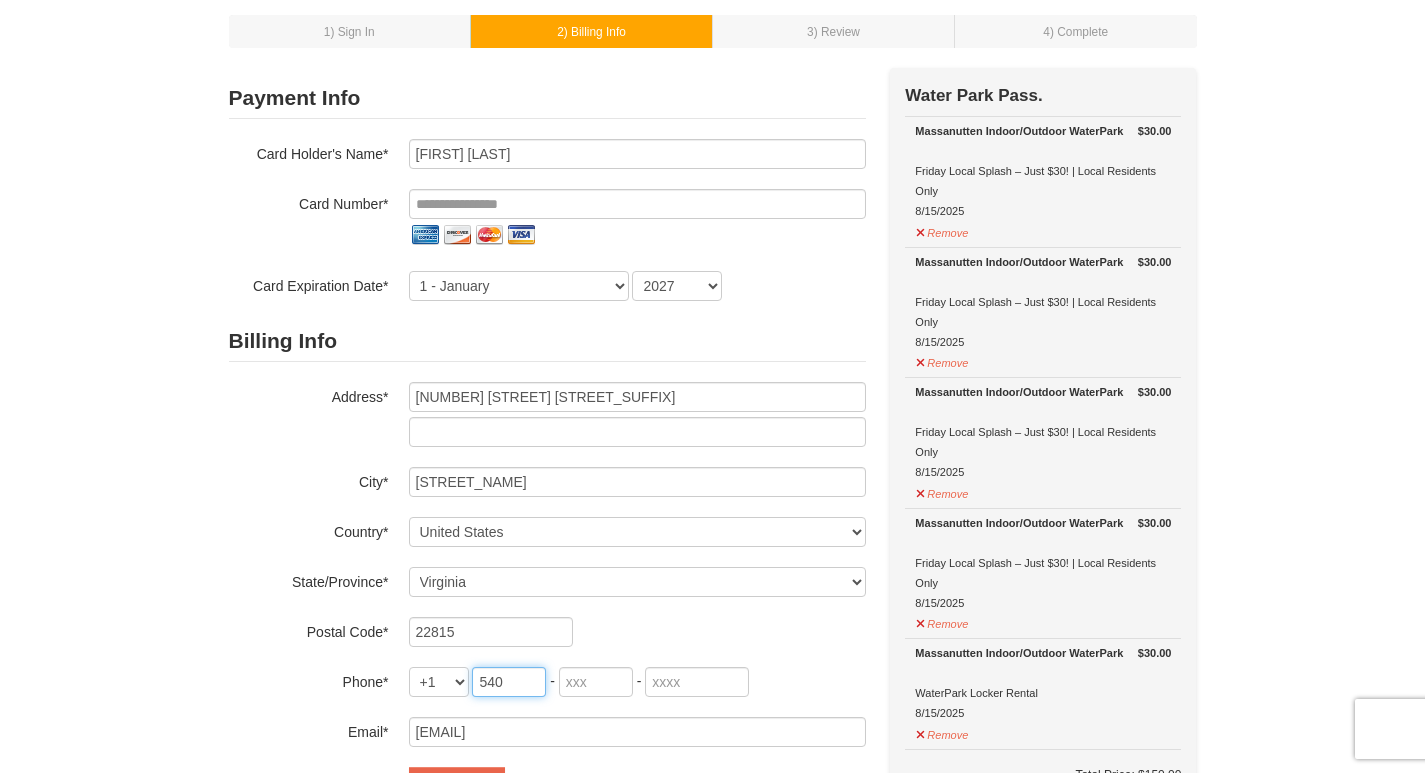type on "540" 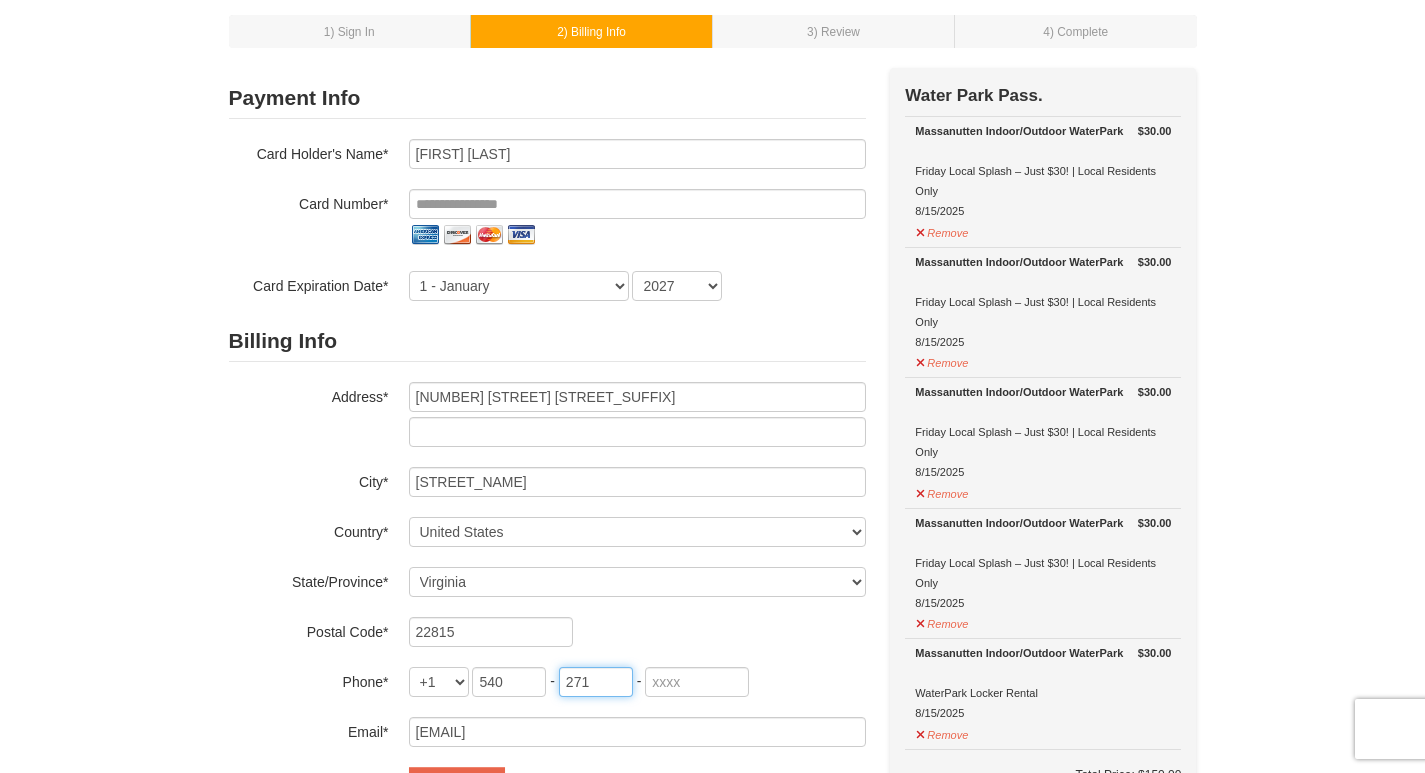 type on "271" 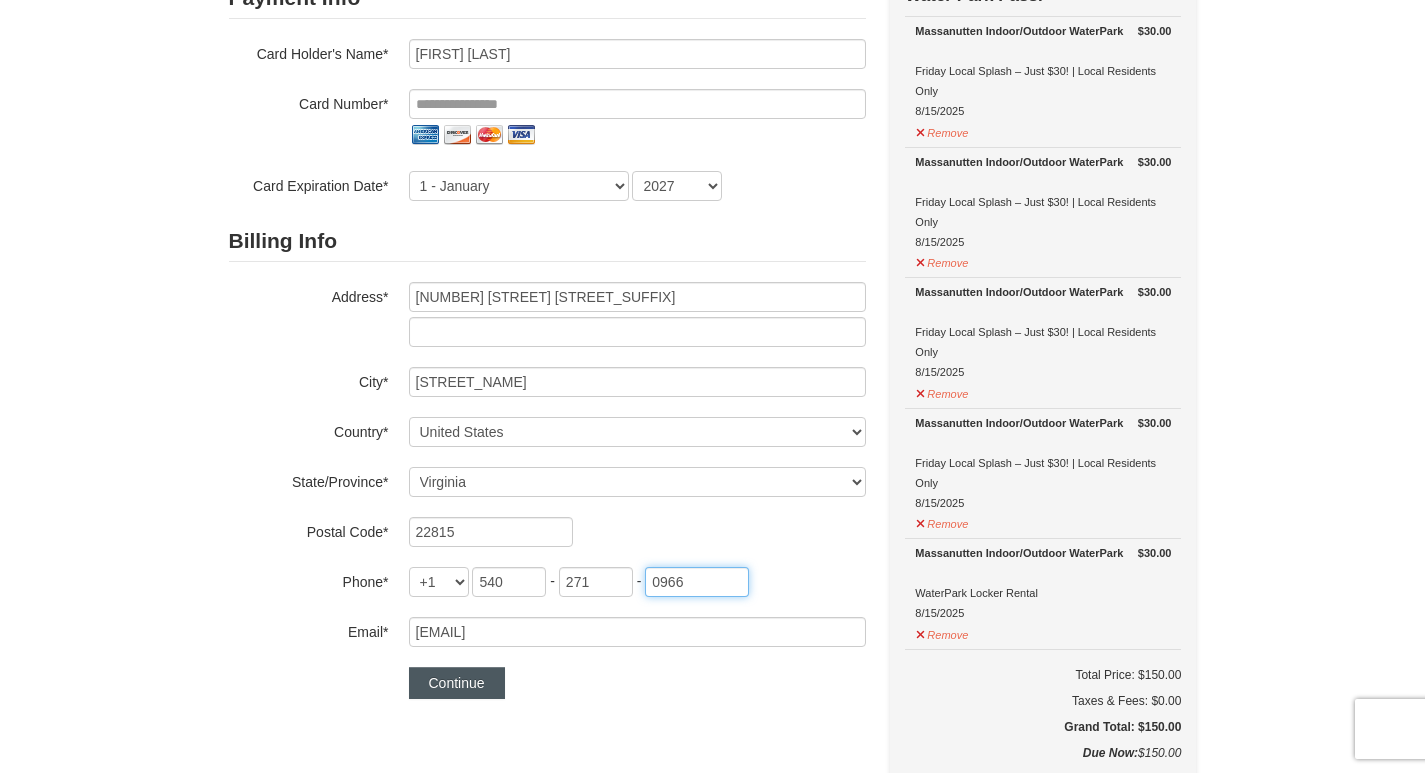 scroll, scrollTop: 0, scrollLeft: 0, axis: both 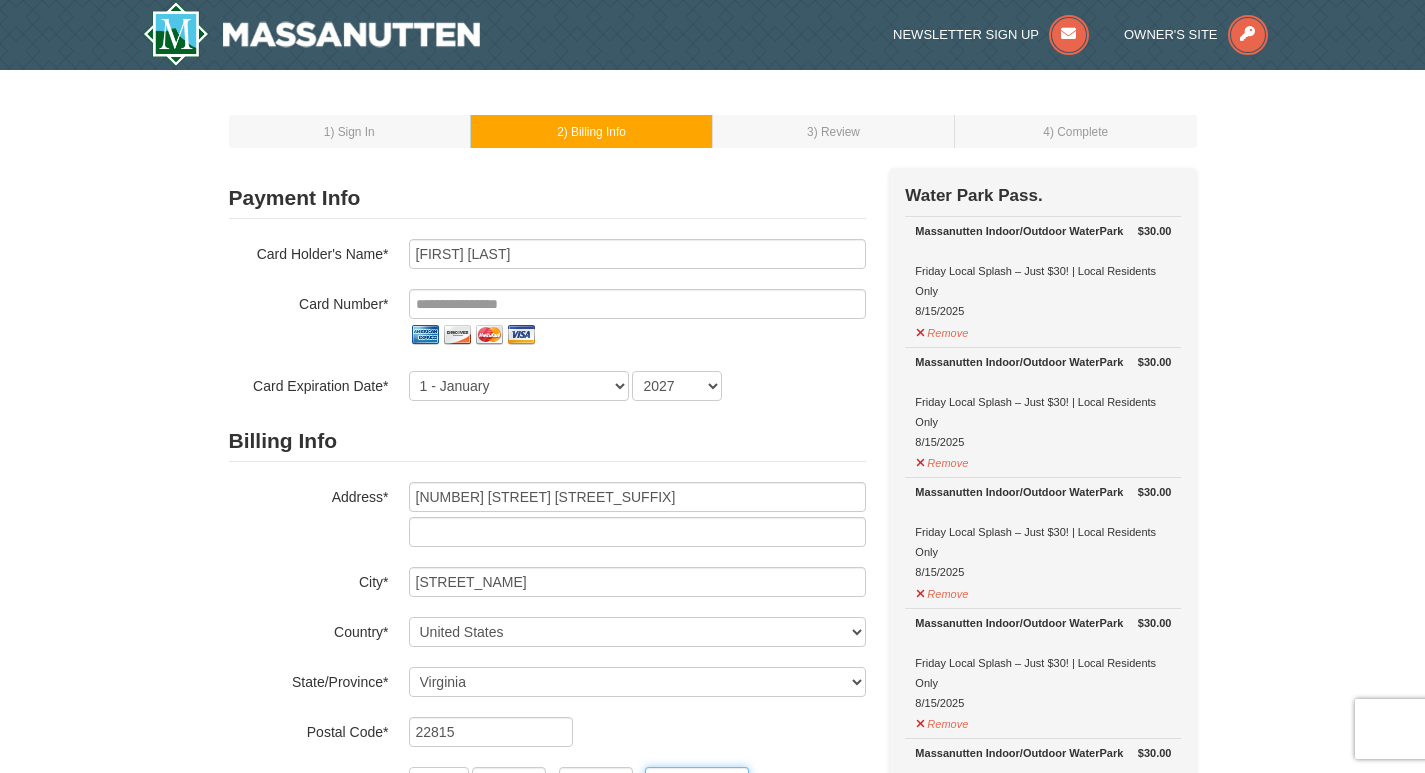 type on "0966" 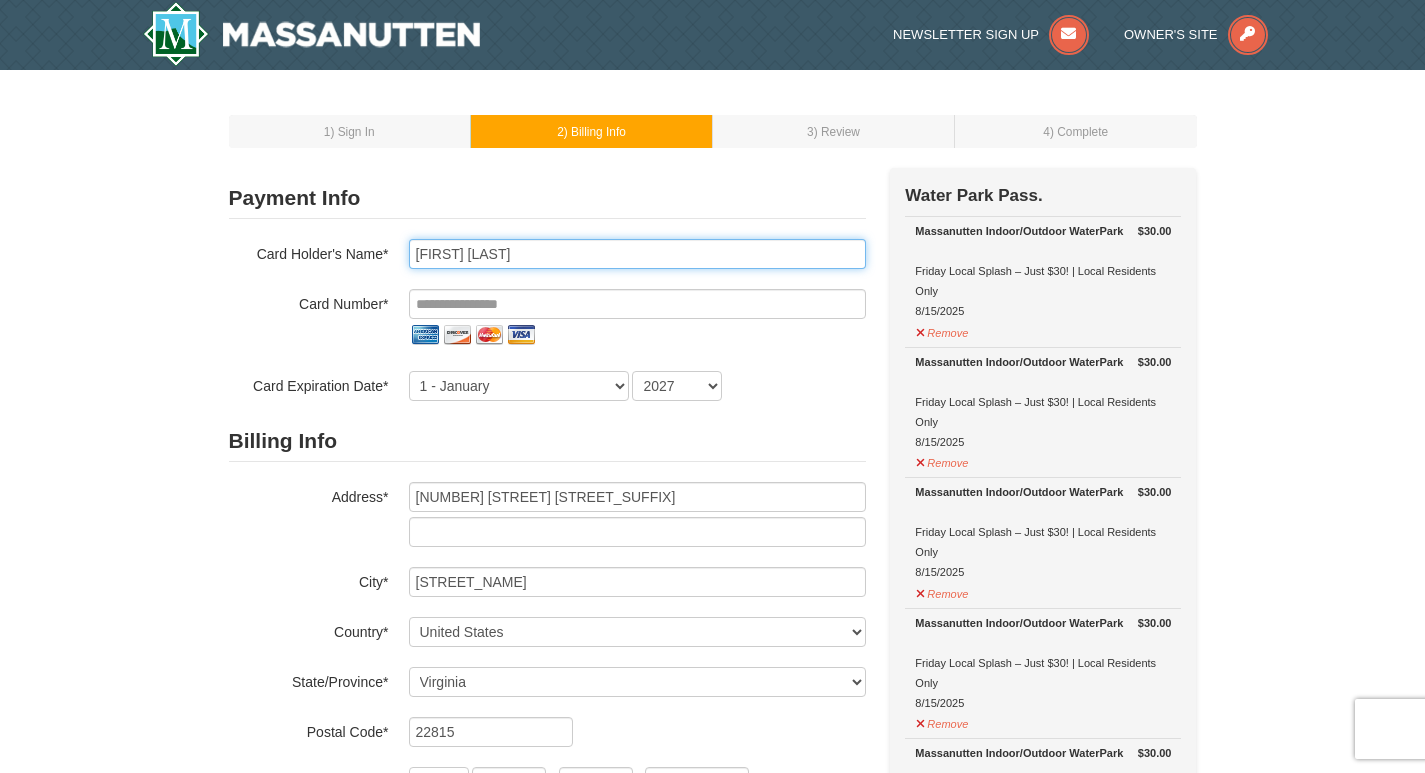 click on "Chris Reedy" at bounding box center [637, 254] 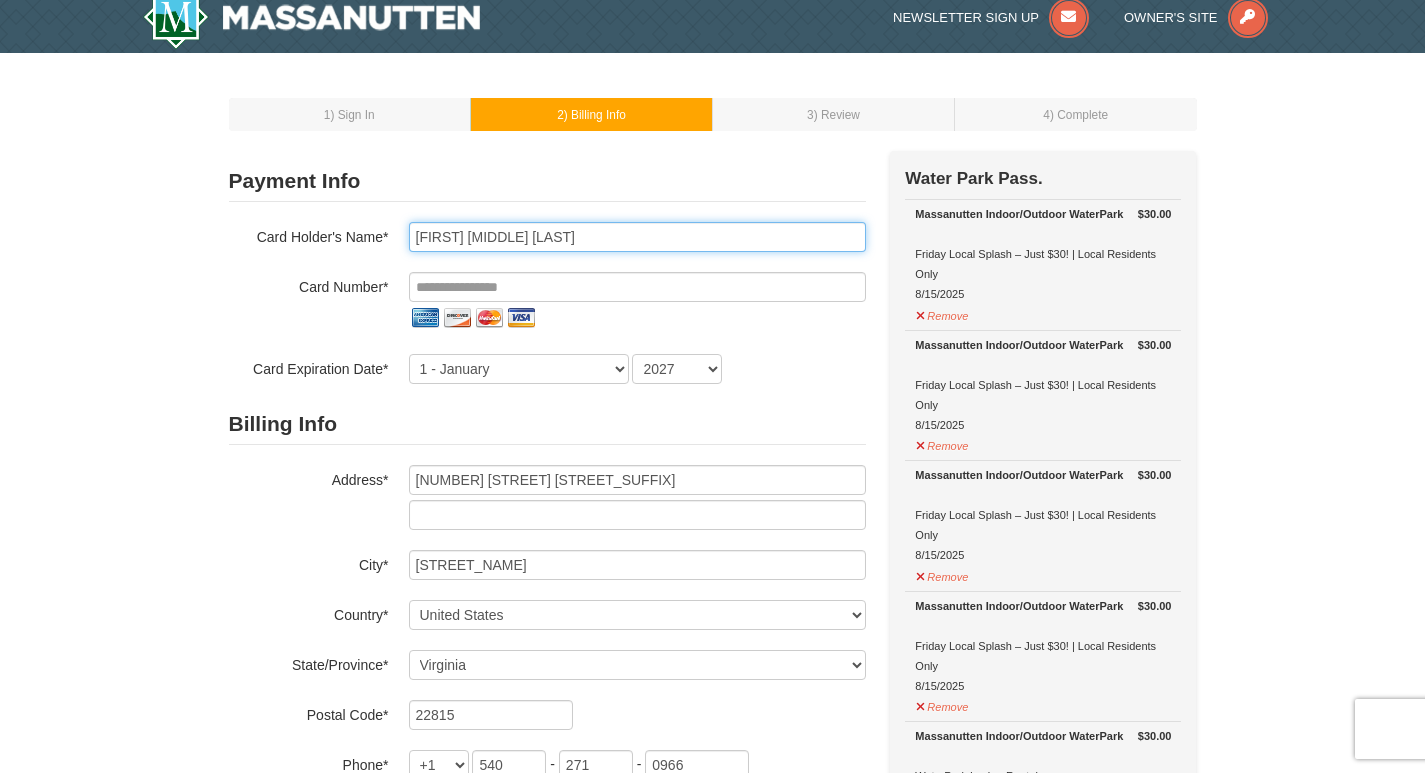 scroll, scrollTop: 0, scrollLeft: 0, axis: both 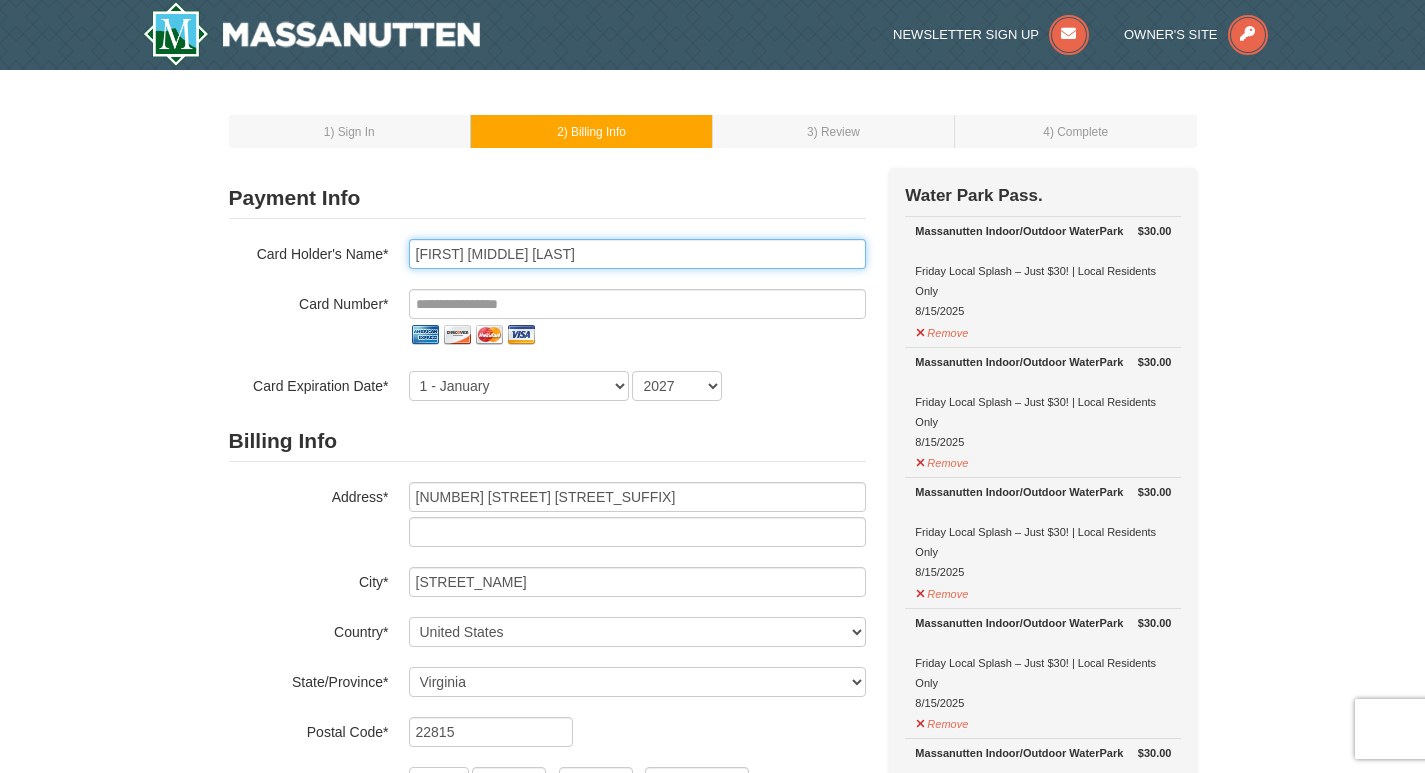 type on "Christopher M Reedy" 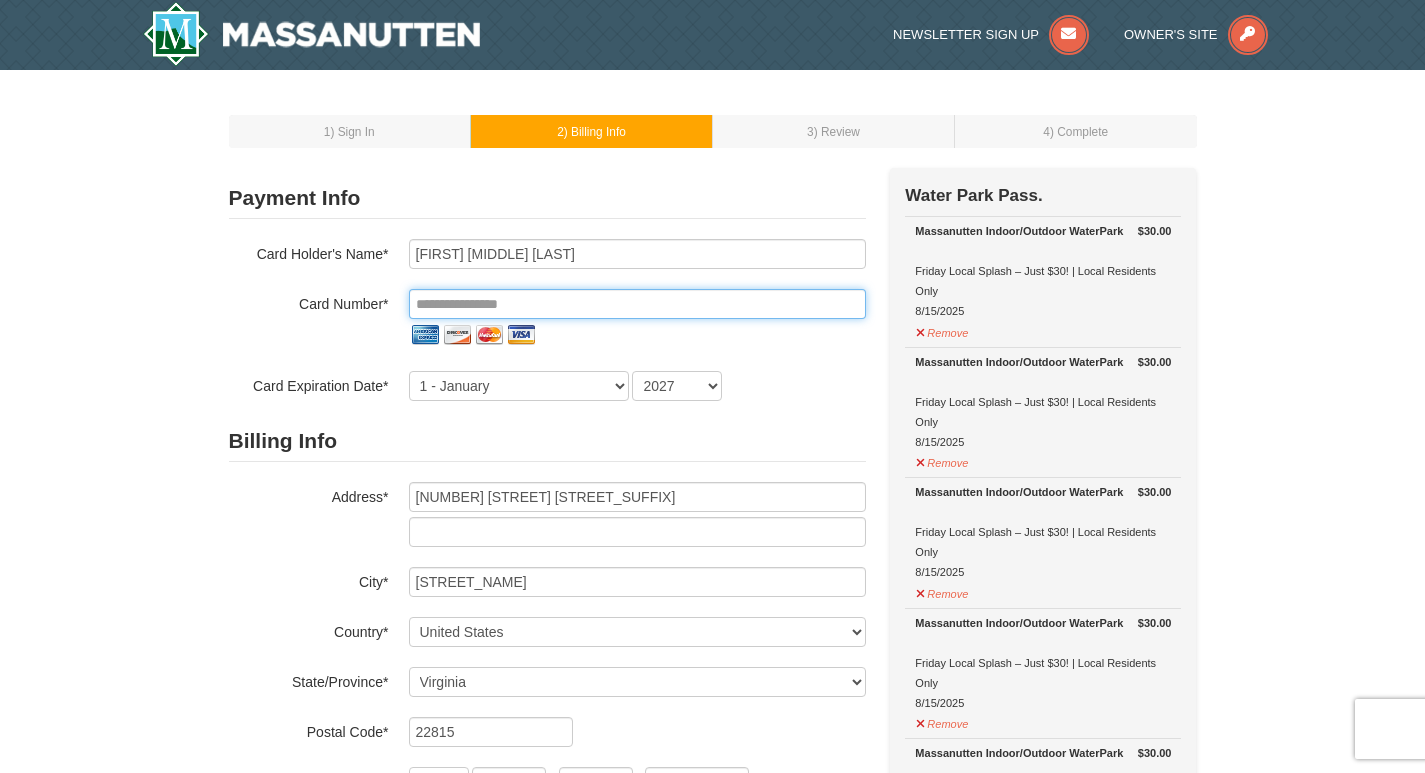 click at bounding box center [637, 304] 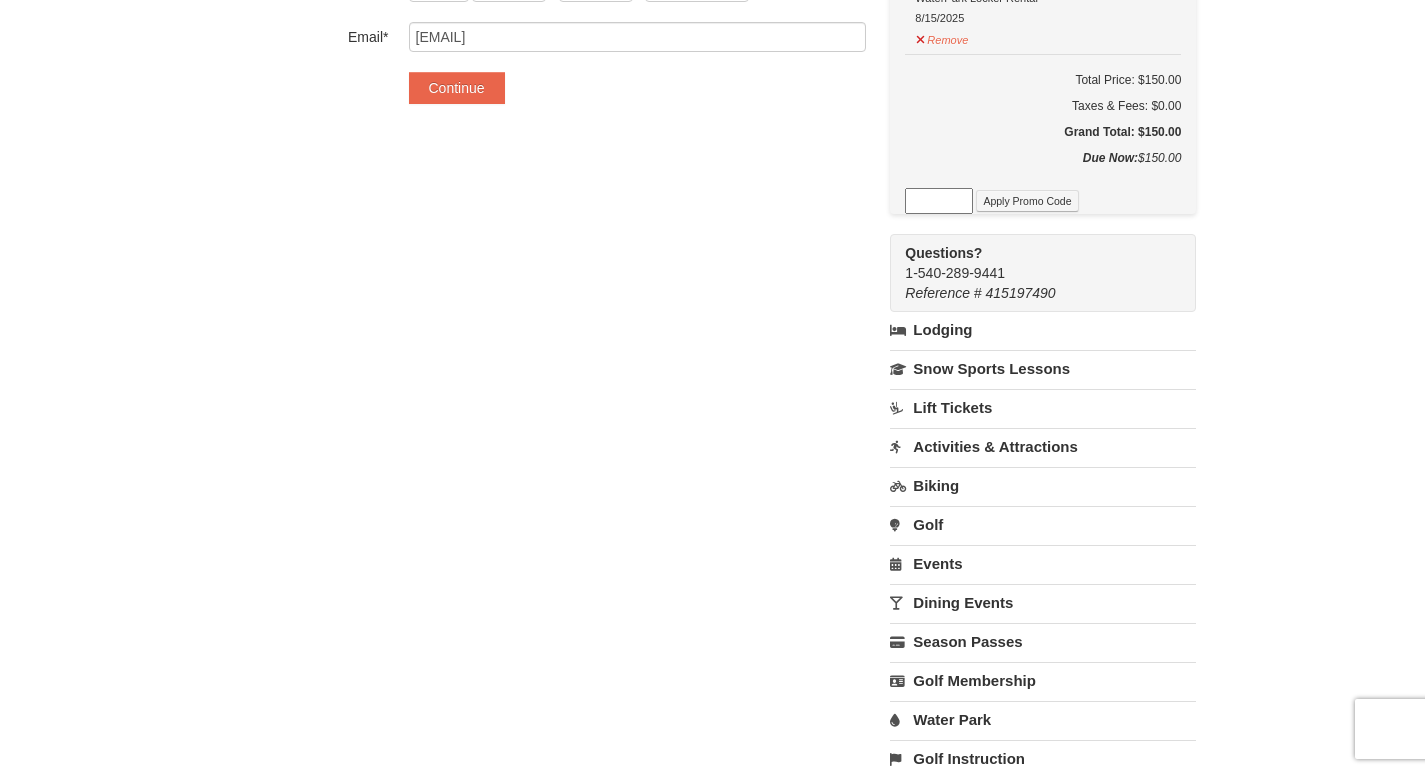 scroll, scrollTop: 800, scrollLeft: 0, axis: vertical 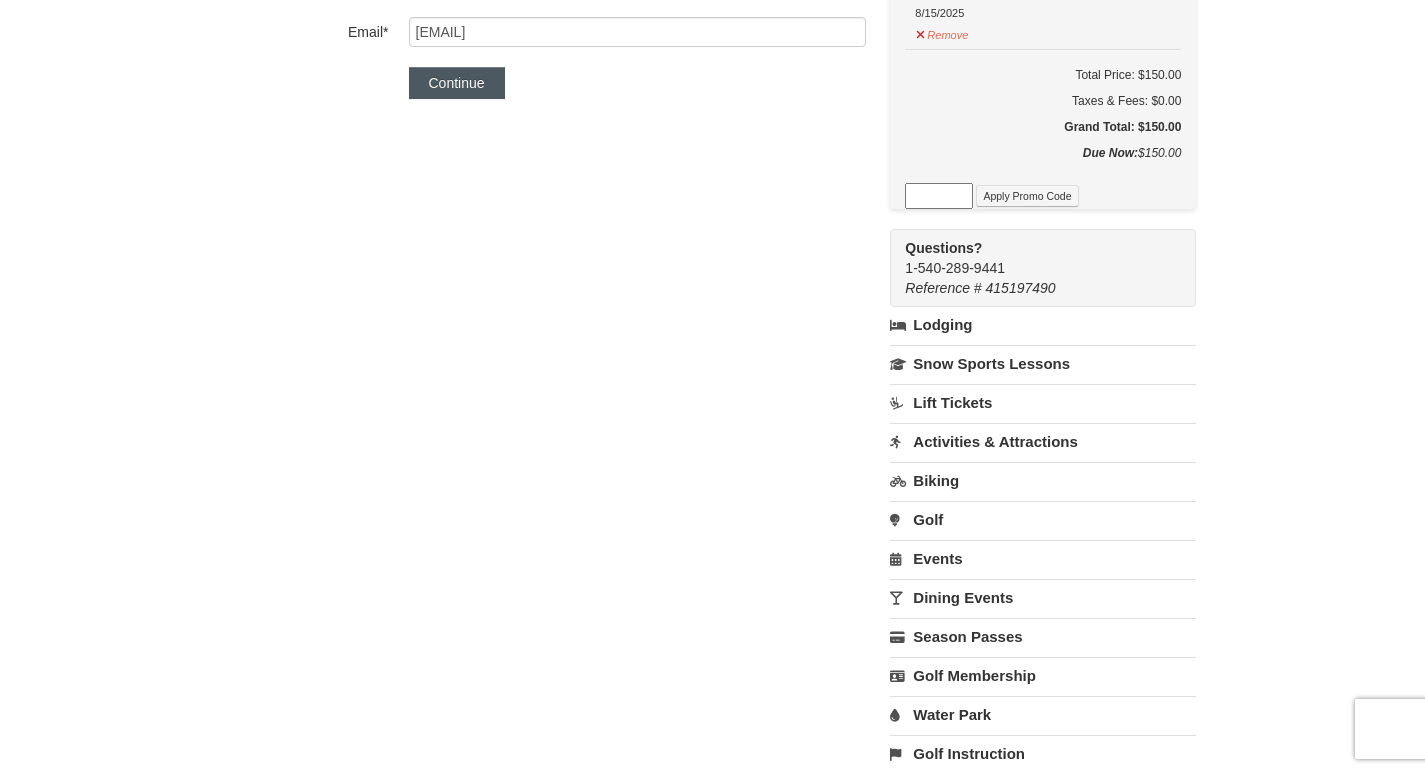 type on "**********" 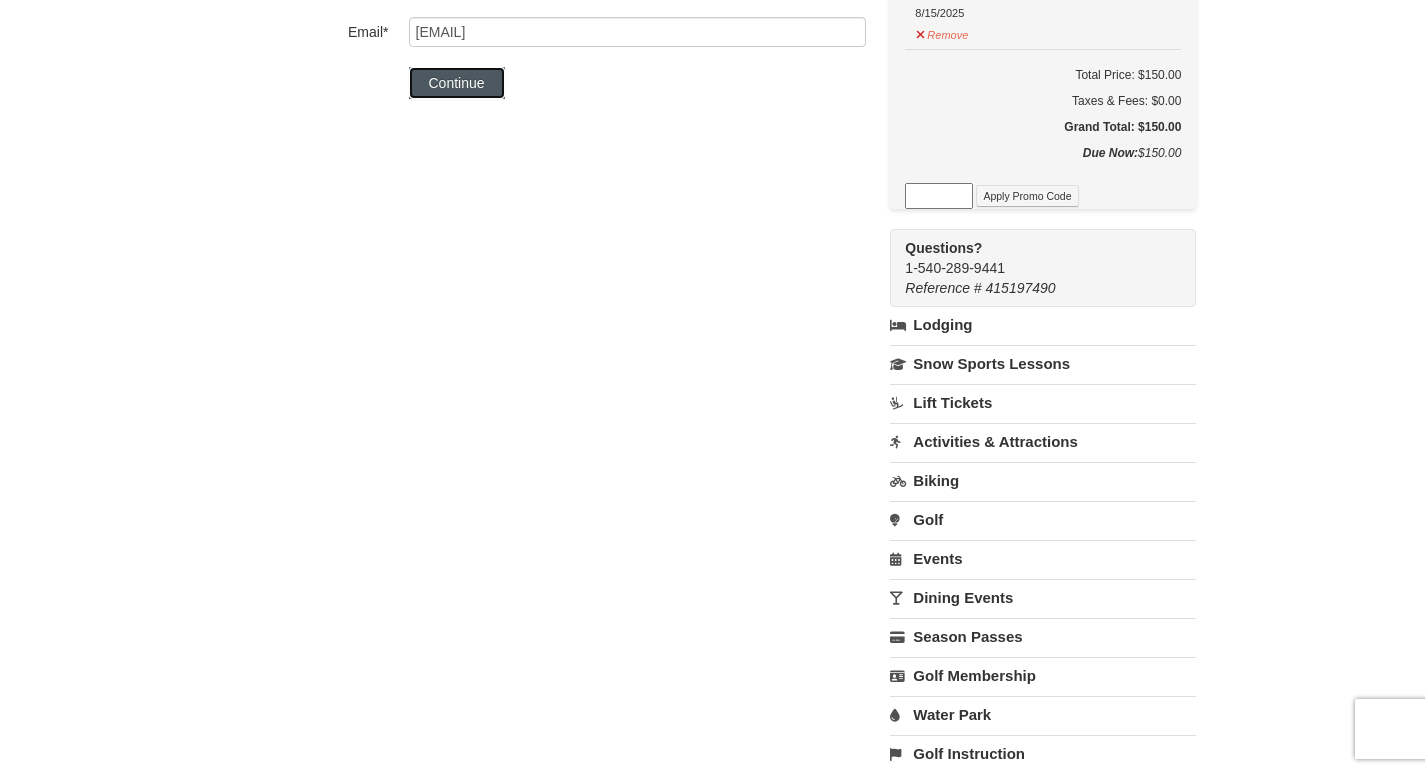 click on "Continue" at bounding box center [457, 83] 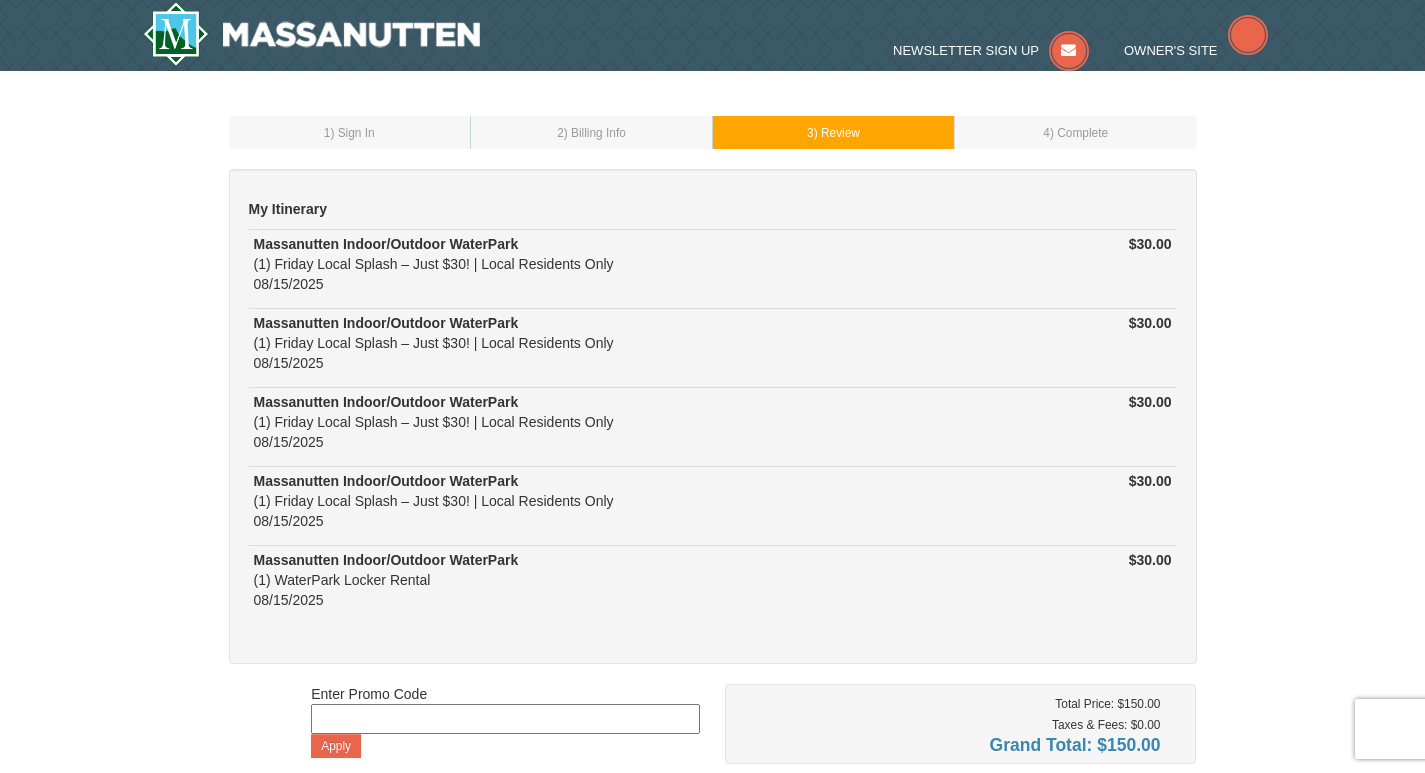 scroll, scrollTop: 0, scrollLeft: 0, axis: both 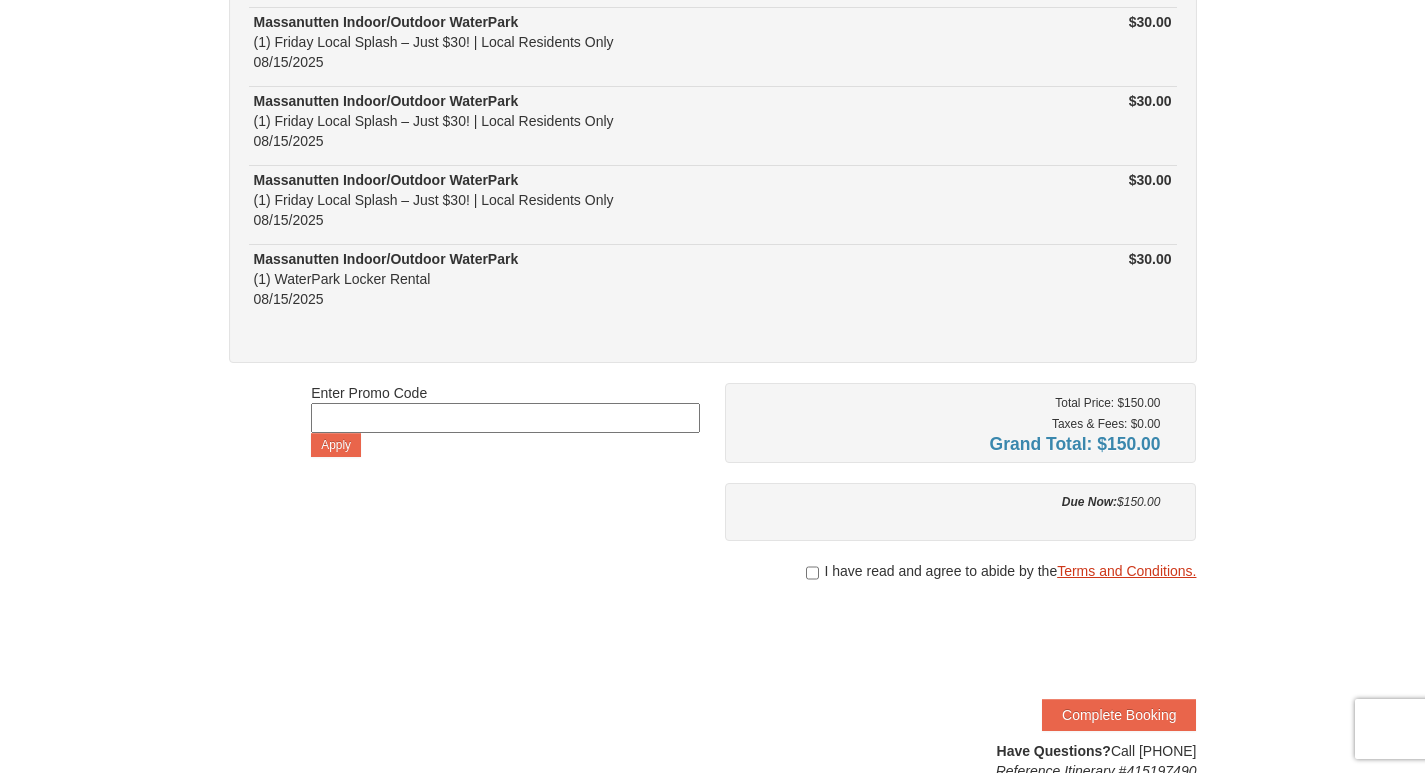 click on "Terms and Conditions." at bounding box center [1126, 571] 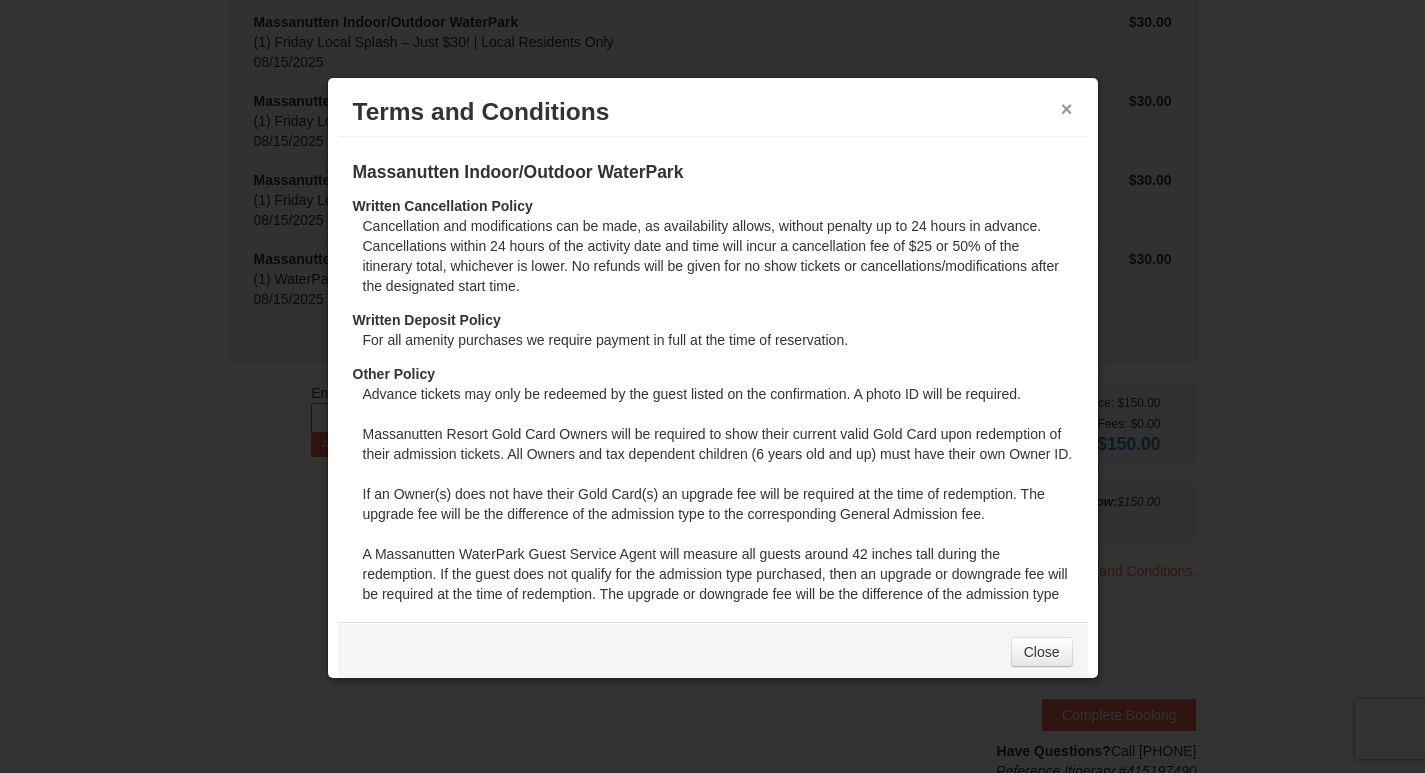 click on "×" at bounding box center [1067, 109] 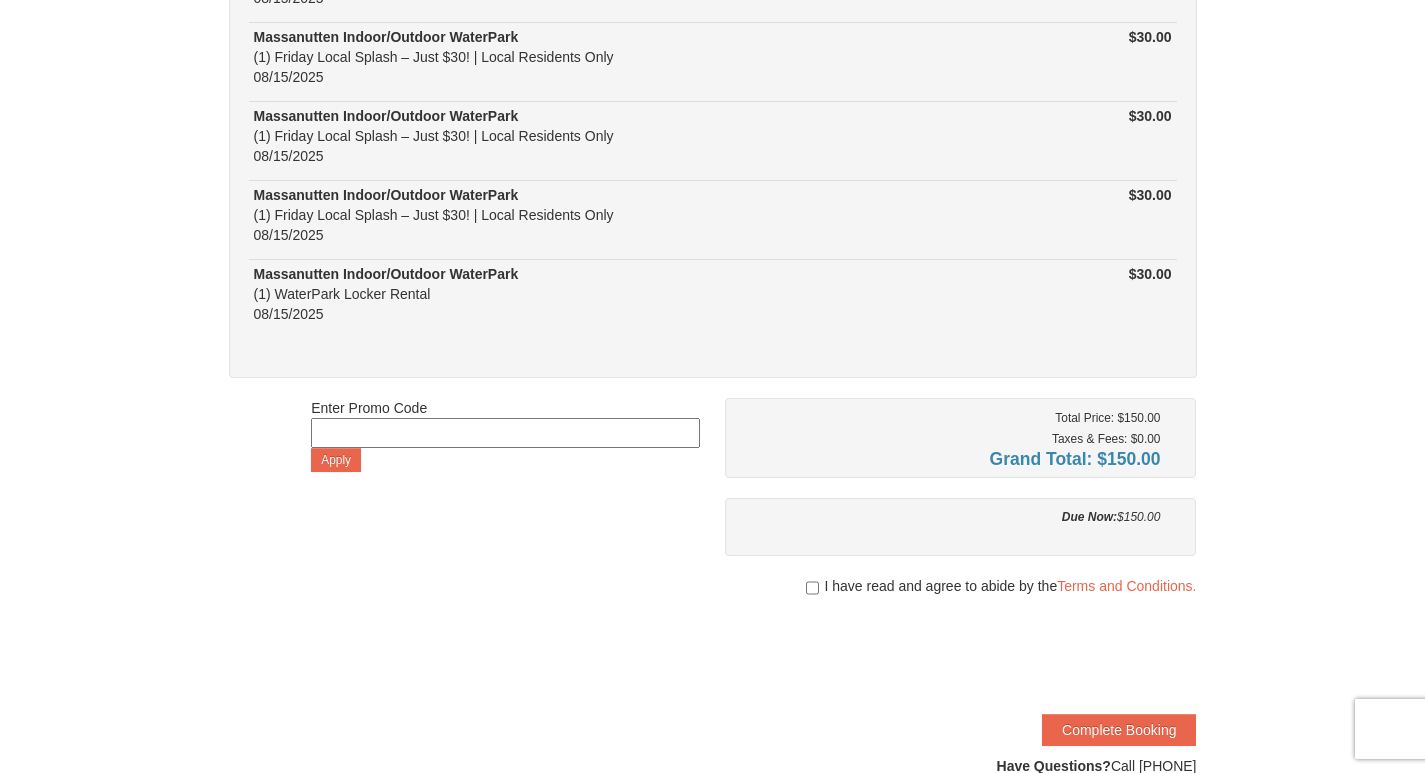 scroll, scrollTop: 300, scrollLeft: 0, axis: vertical 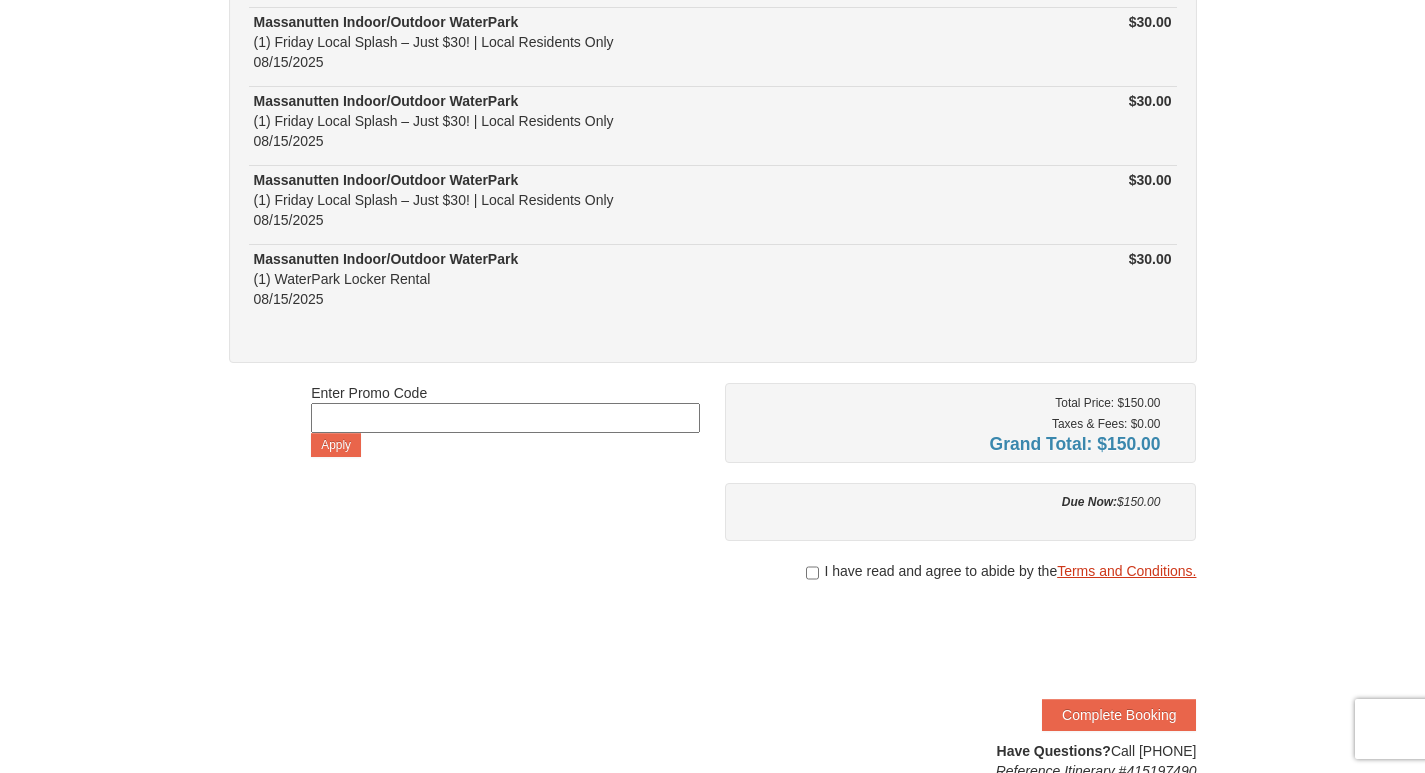 click on "Terms and Conditions." at bounding box center [1126, 571] 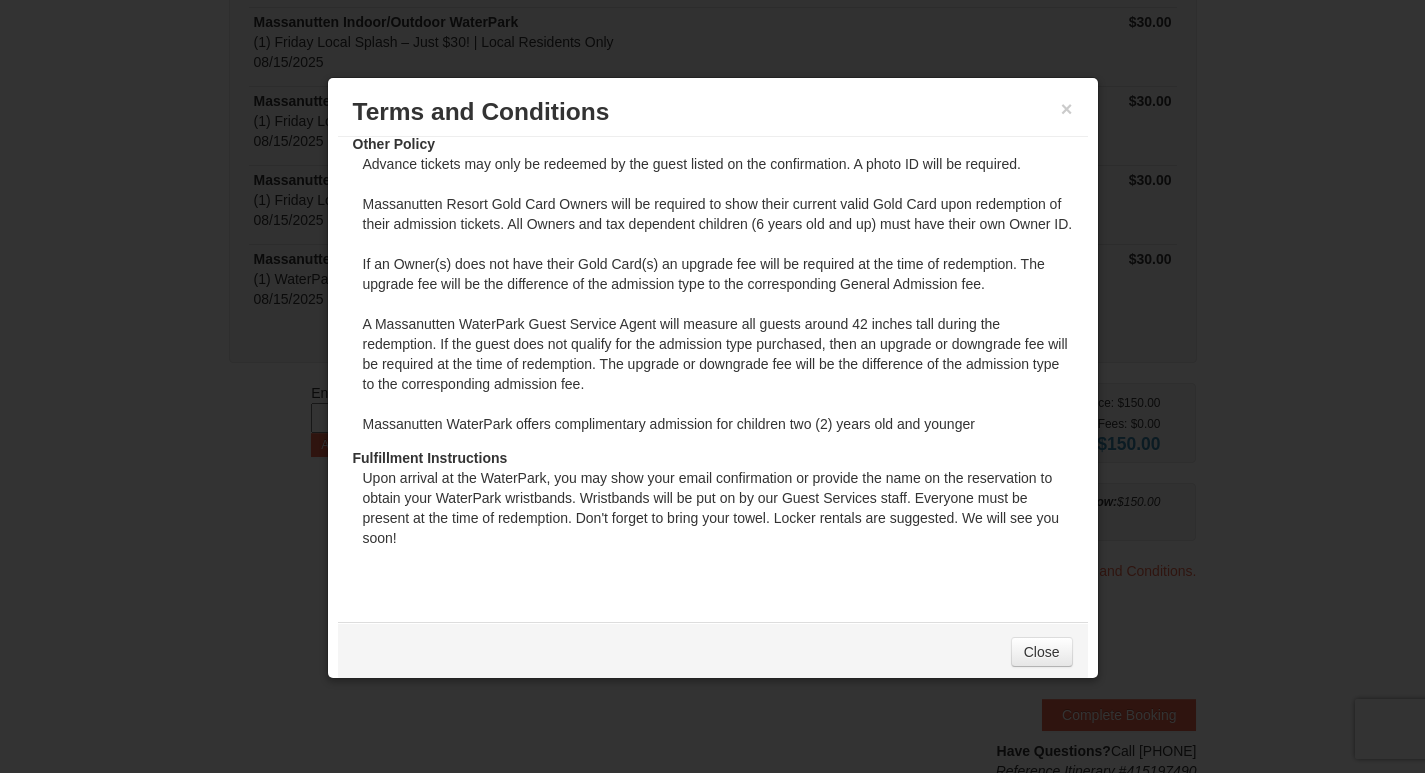 scroll, scrollTop: 265, scrollLeft: 0, axis: vertical 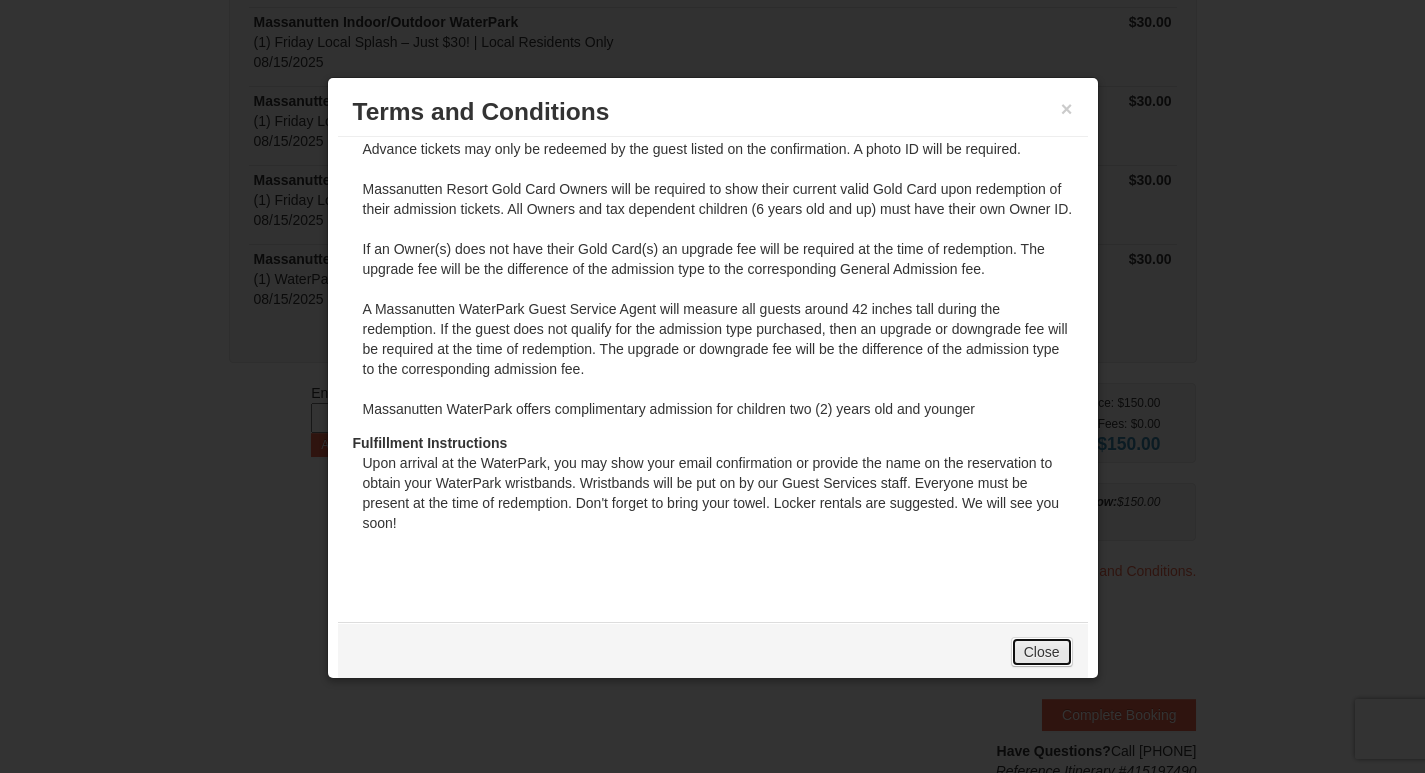 click on "Close" at bounding box center (1042, 652) 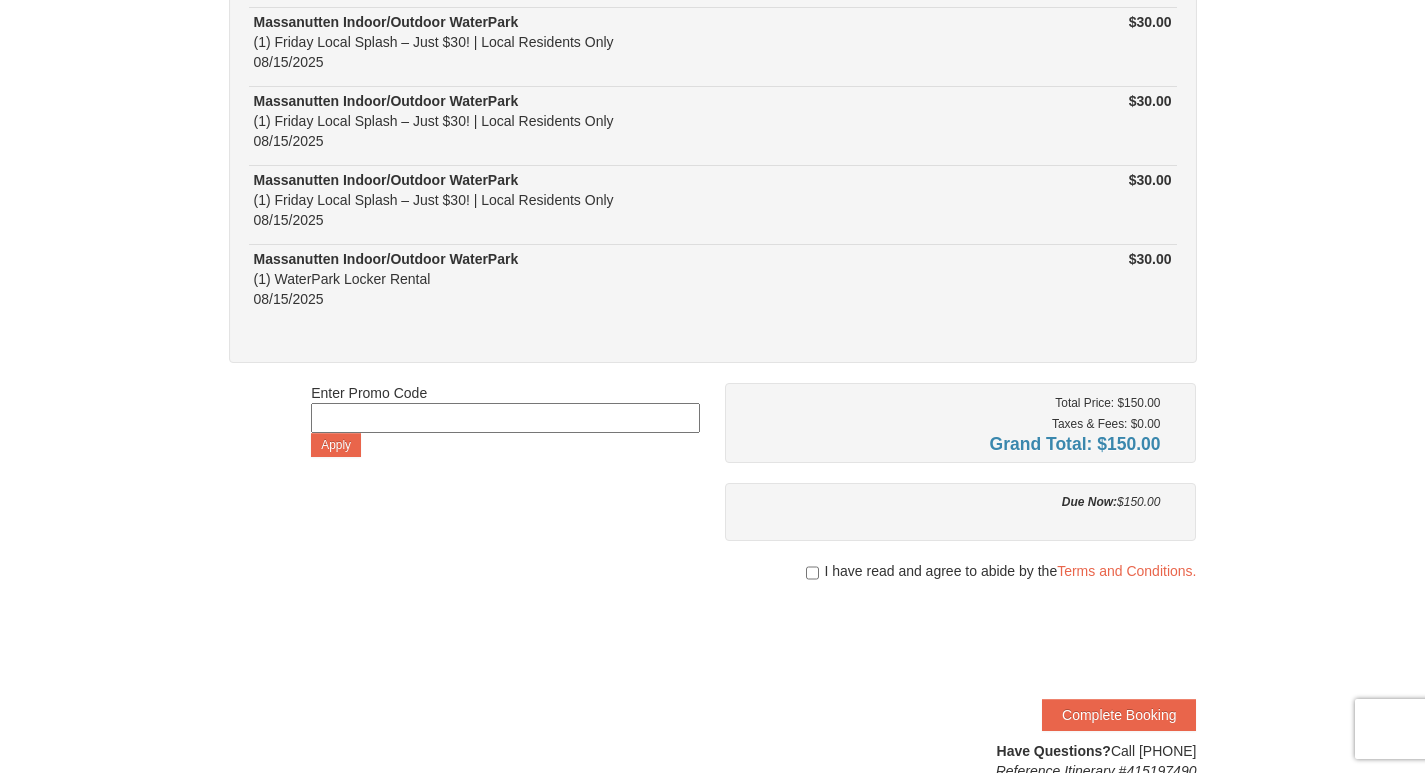 scroll, scrollTop: 400, scrollLeft: 0, axis: vertical 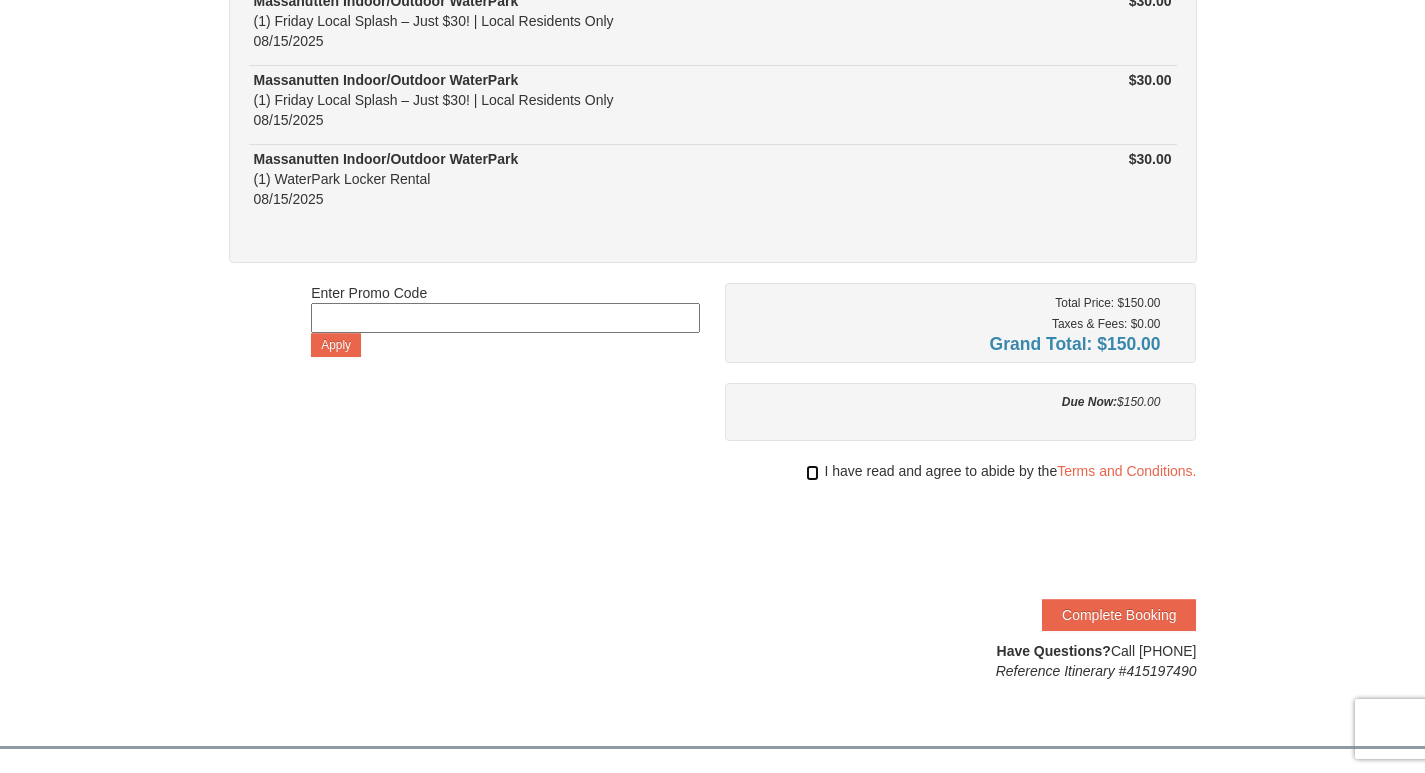 click at bounding box center [812, 473] 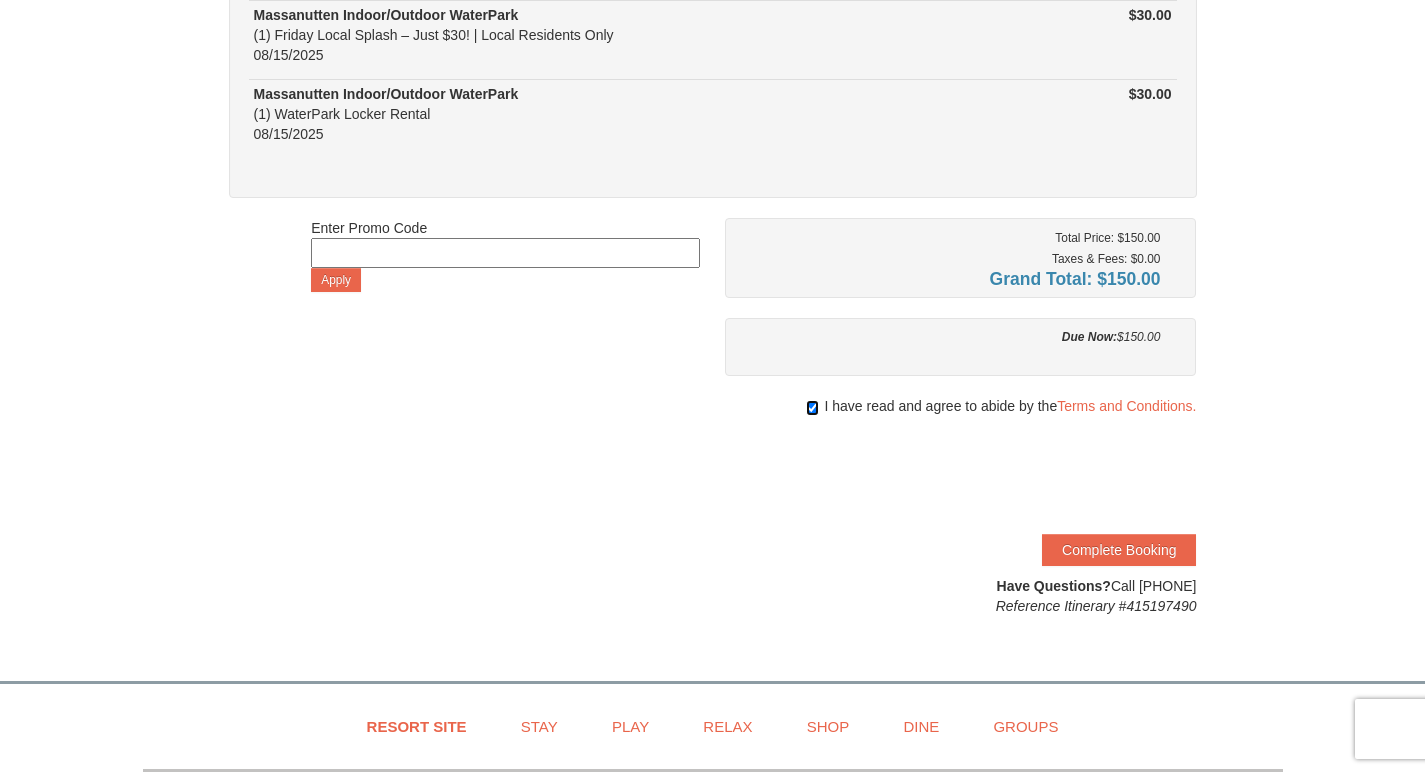 scroll, scrollTop: 500, scrollLeft: 0, axis: vertical 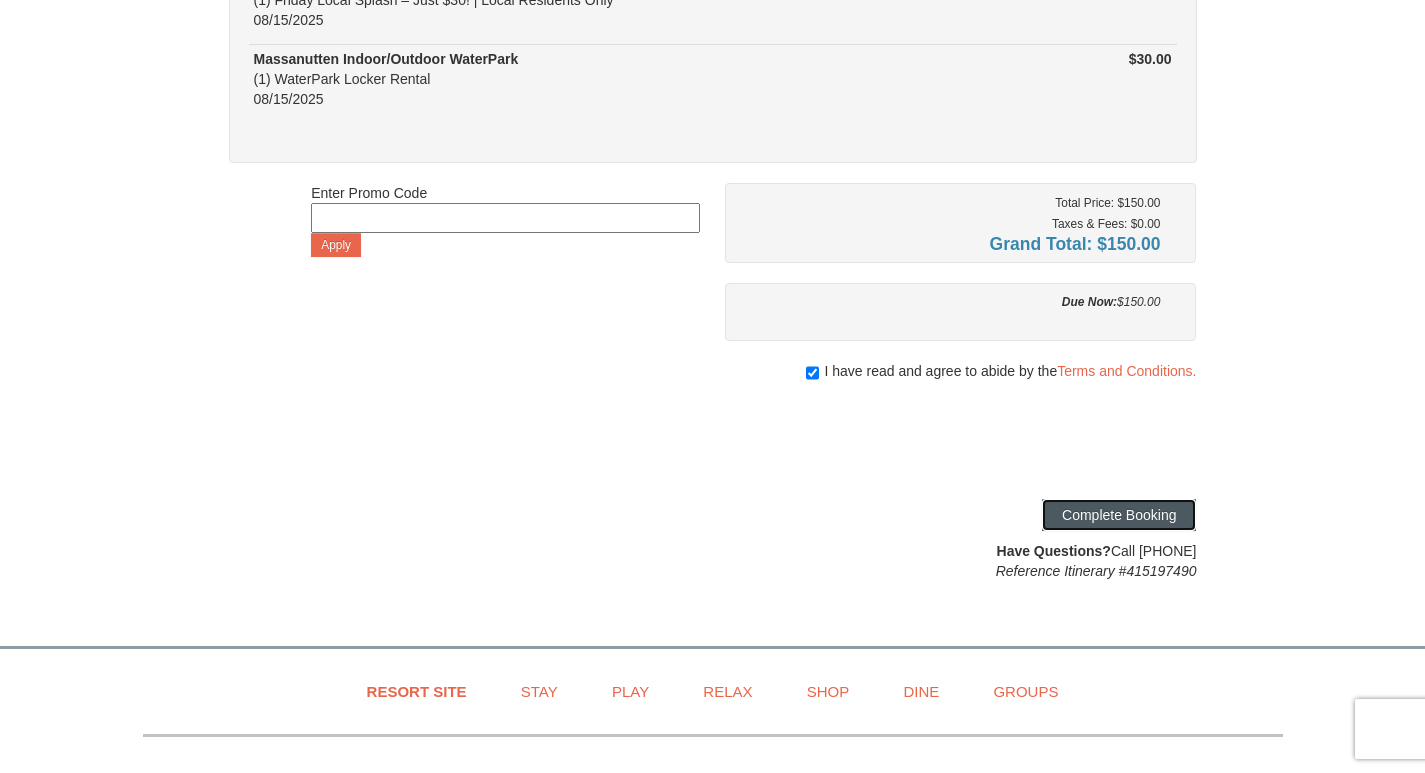 click on "Complete Booking" at bounding box center (1119, 515) 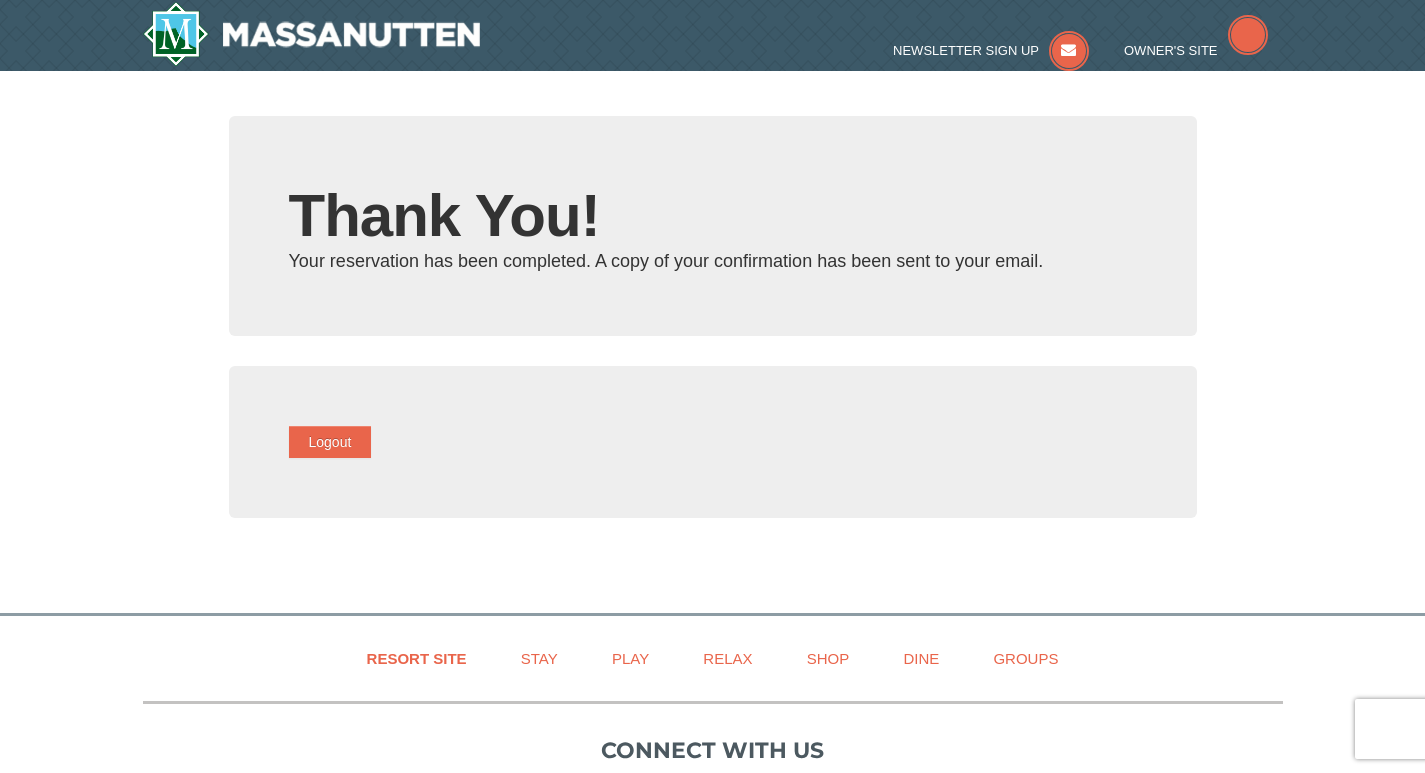 type on "manute12@hotmail.com" 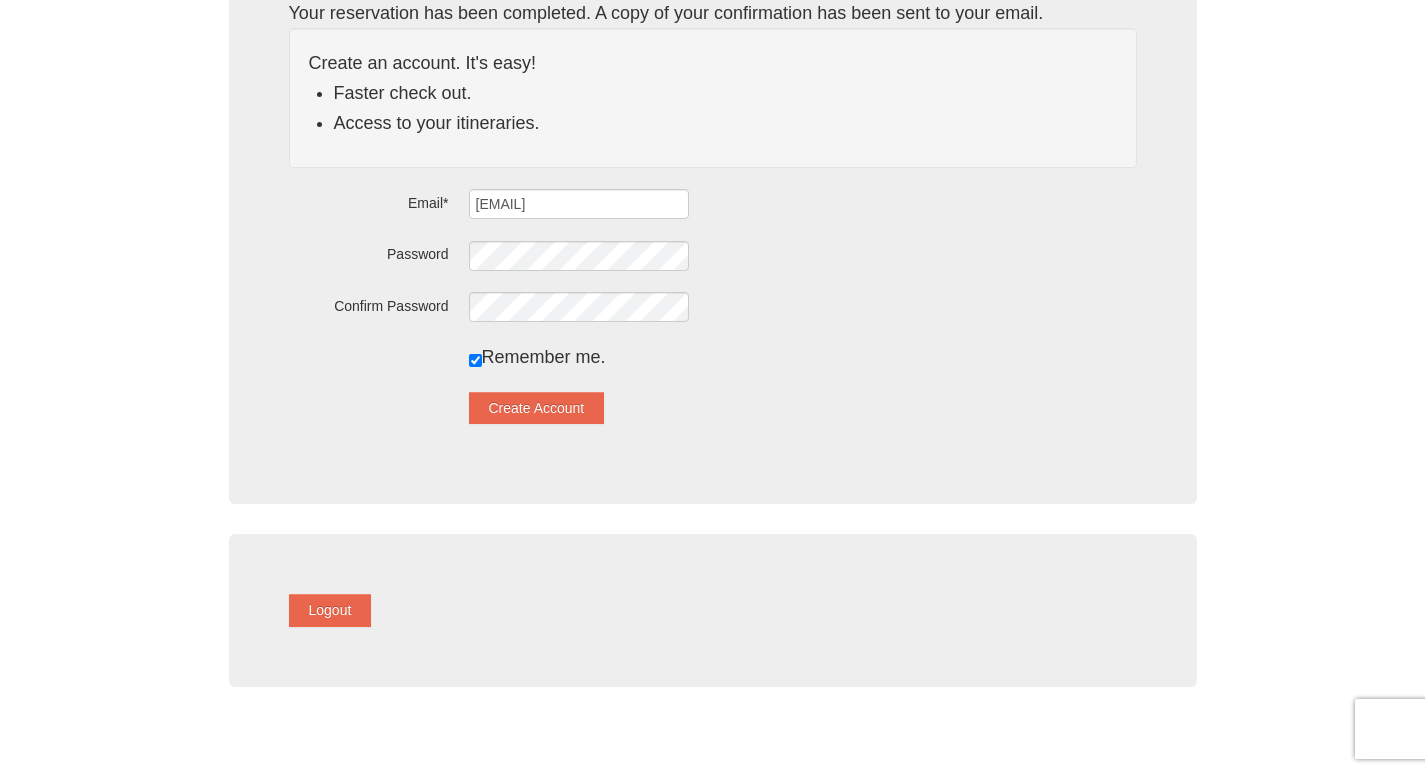 scroll, scrollTop: 400, scrollLeft: 0, axis: vertical 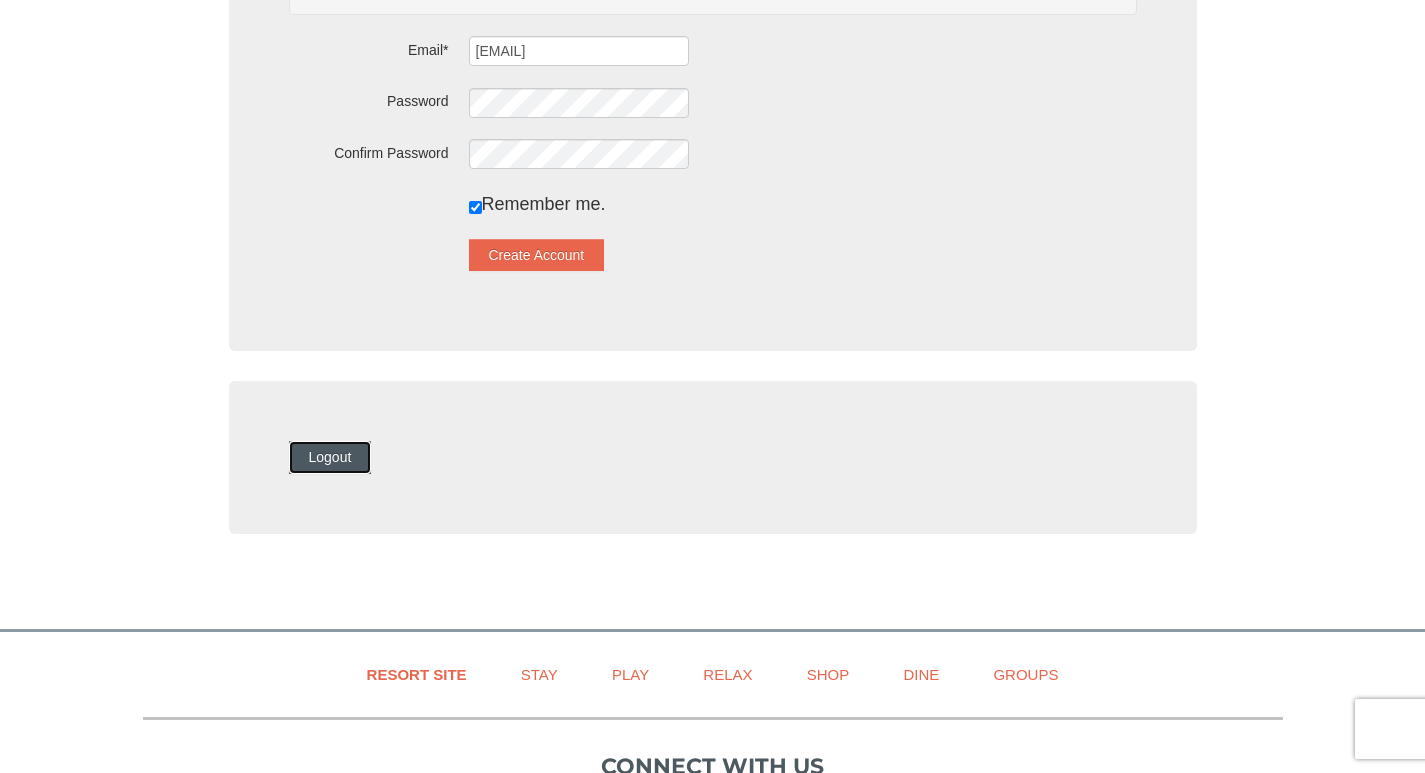 click on "Logout" at bounding box center [330, 457] 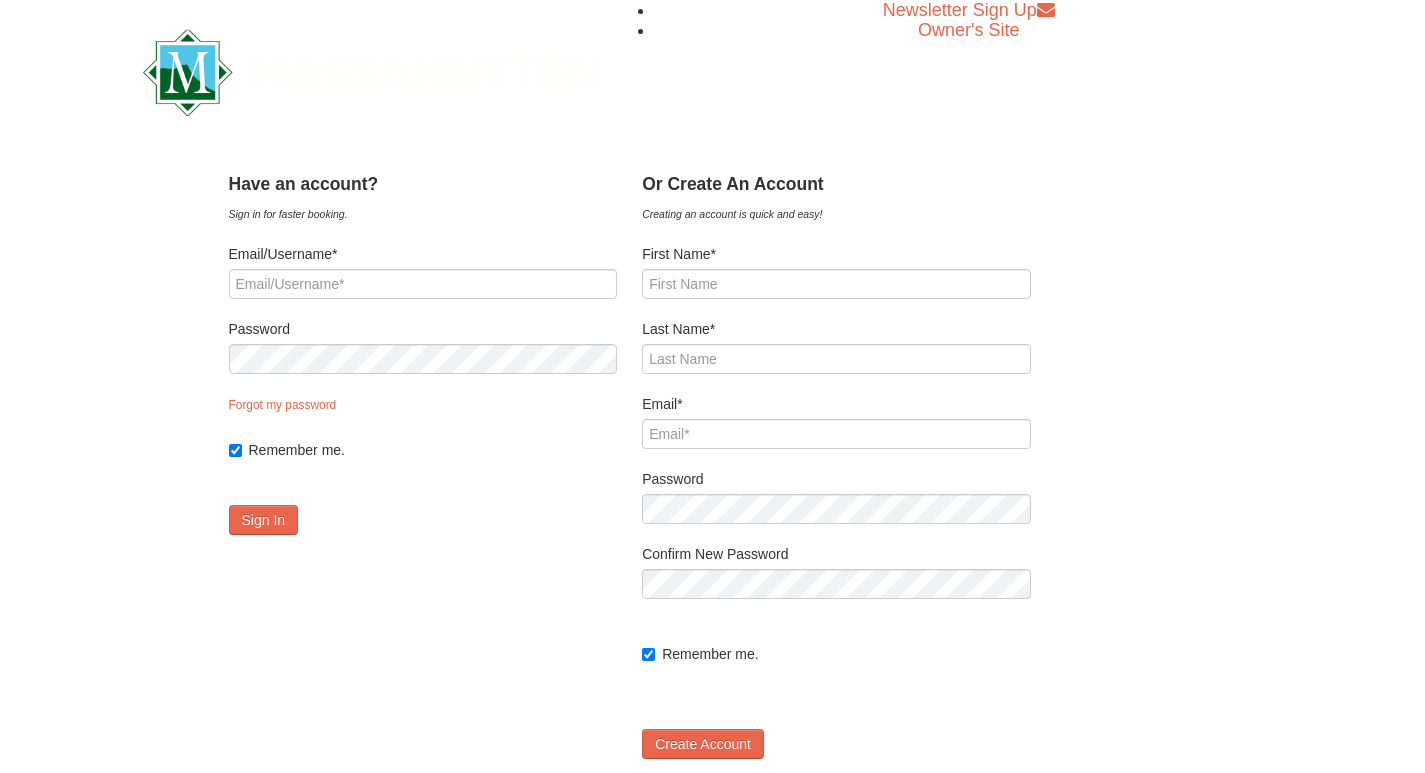 scroll, scrollTop: 0, scrollLeft: 0, axis: both 